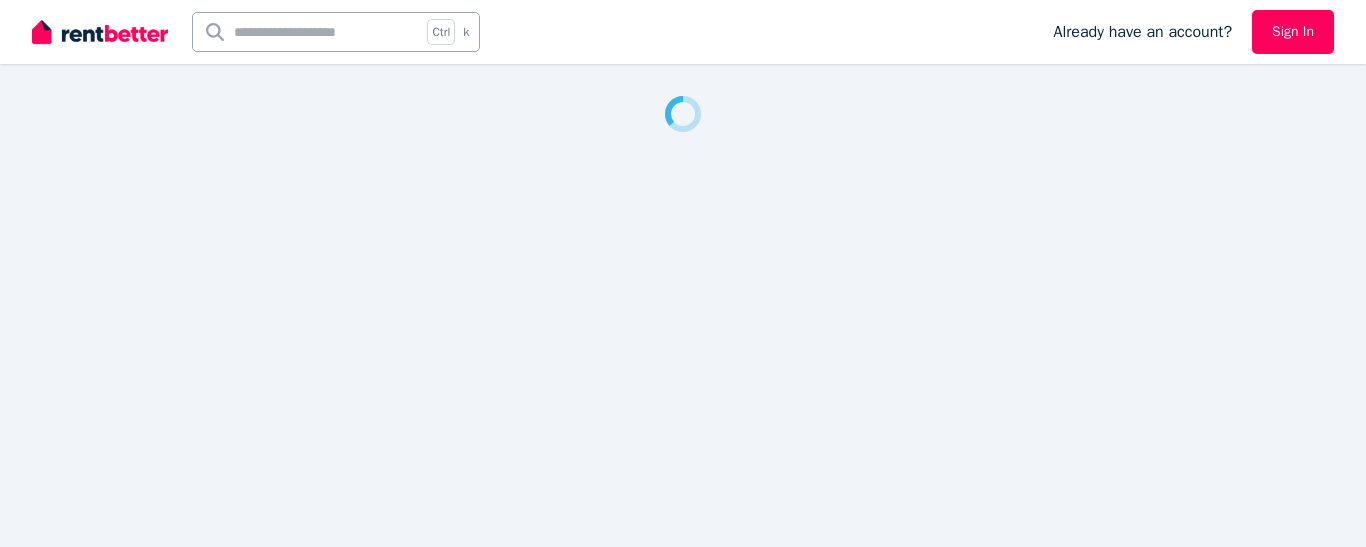 scroll, scrollTop: 0, scrollLeft: 0, axis: both 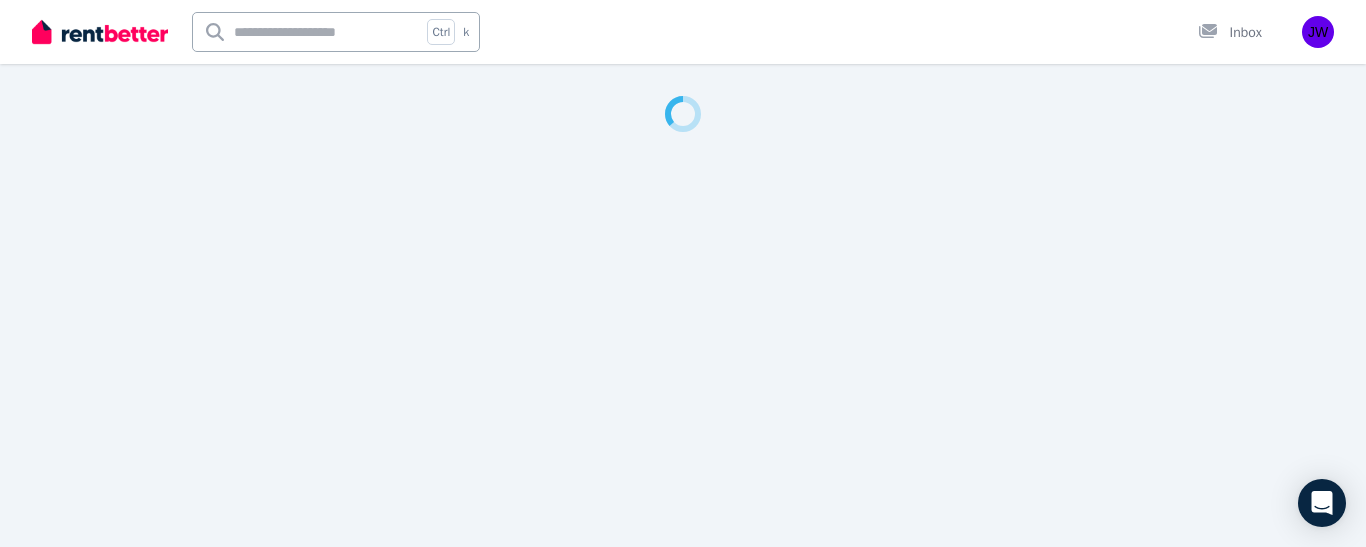 select on "***" 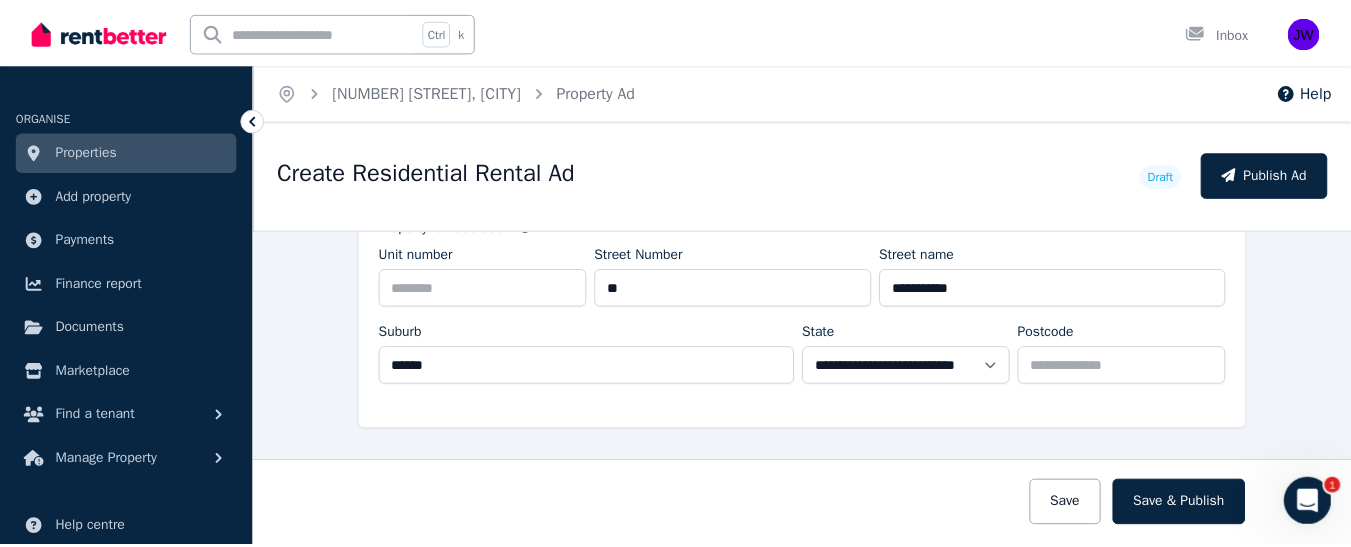 scroll, scrollTop: 0, scrollLeft: 0, axis: both 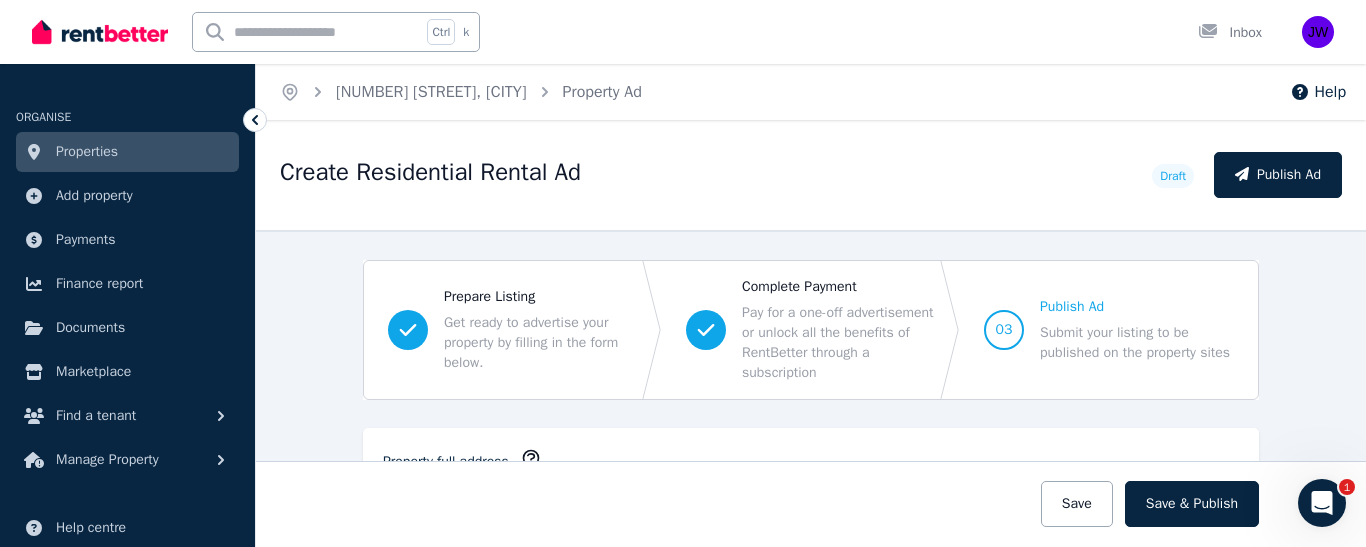 click on "Properties" at bounding box center (87, 152) 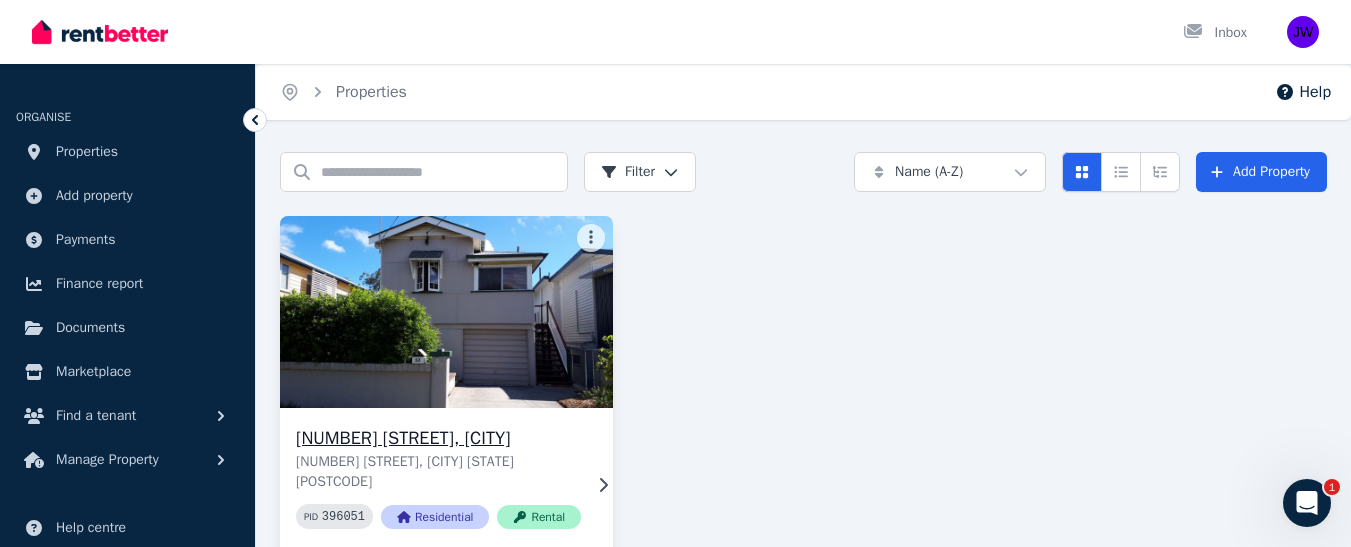 click at bounding box center [447, 312] 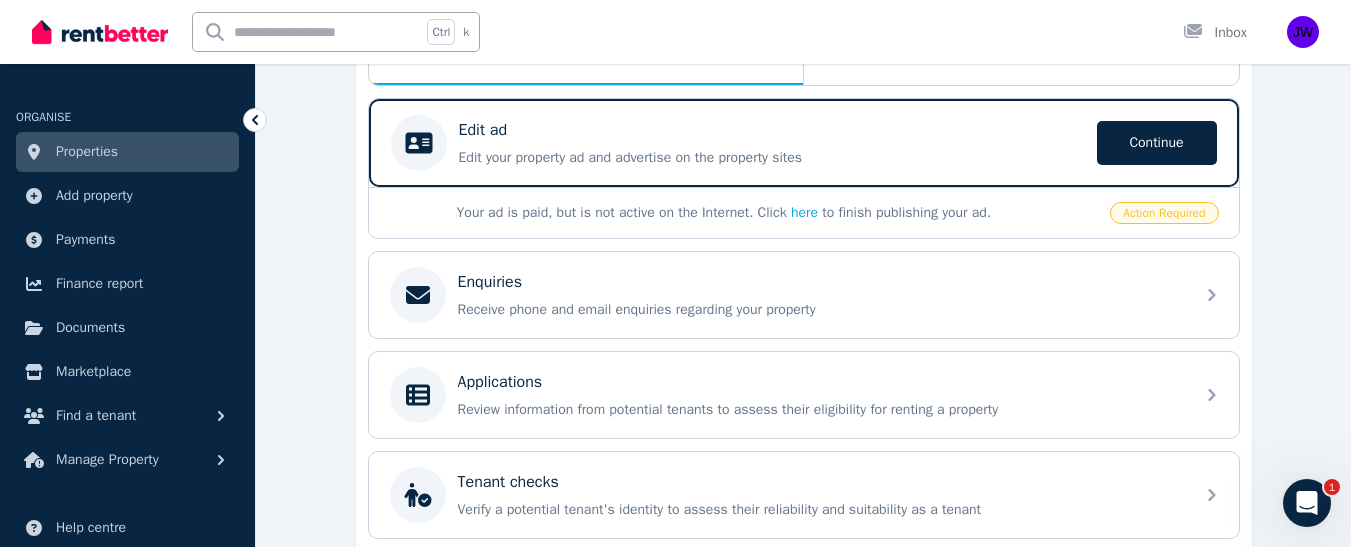 scroll, scrollTop: 382, scrollLeft: 0, axis: vertical 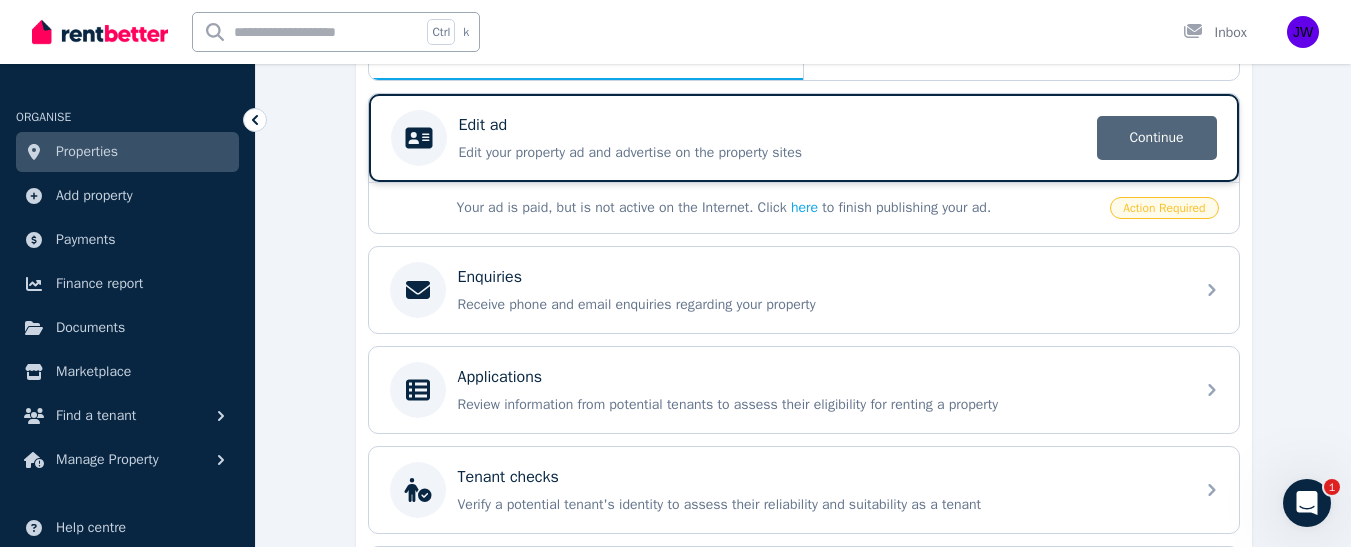 click on "Continue" at bounding box center (1157, 138) 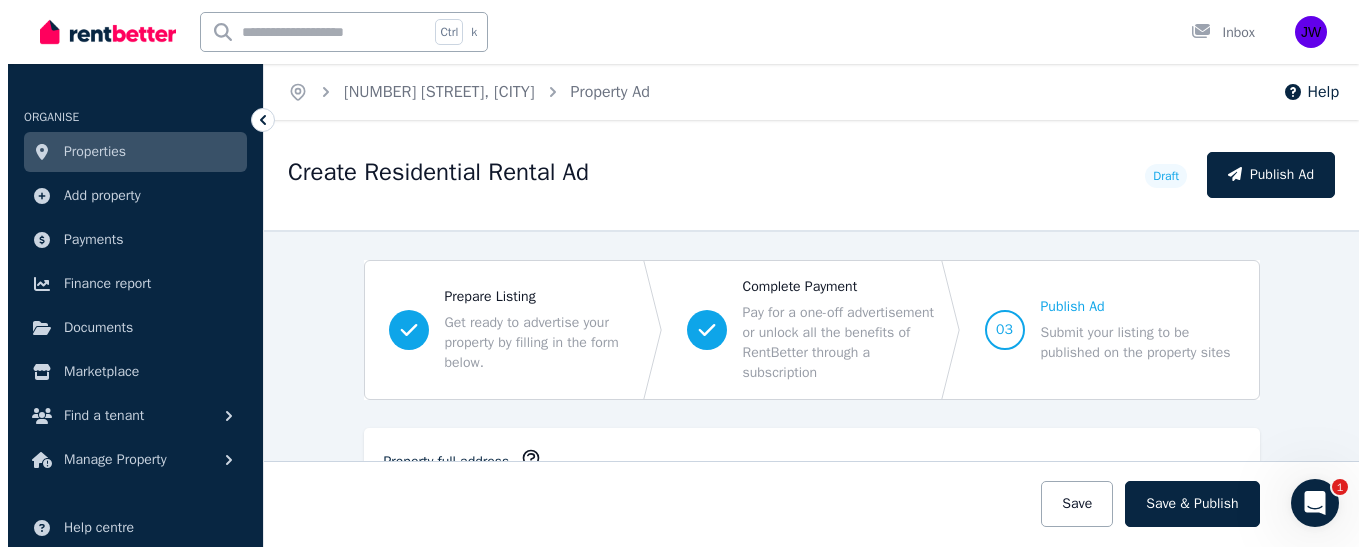 scroll, scrollTop: 0, scrollLeft: 0, axis: both 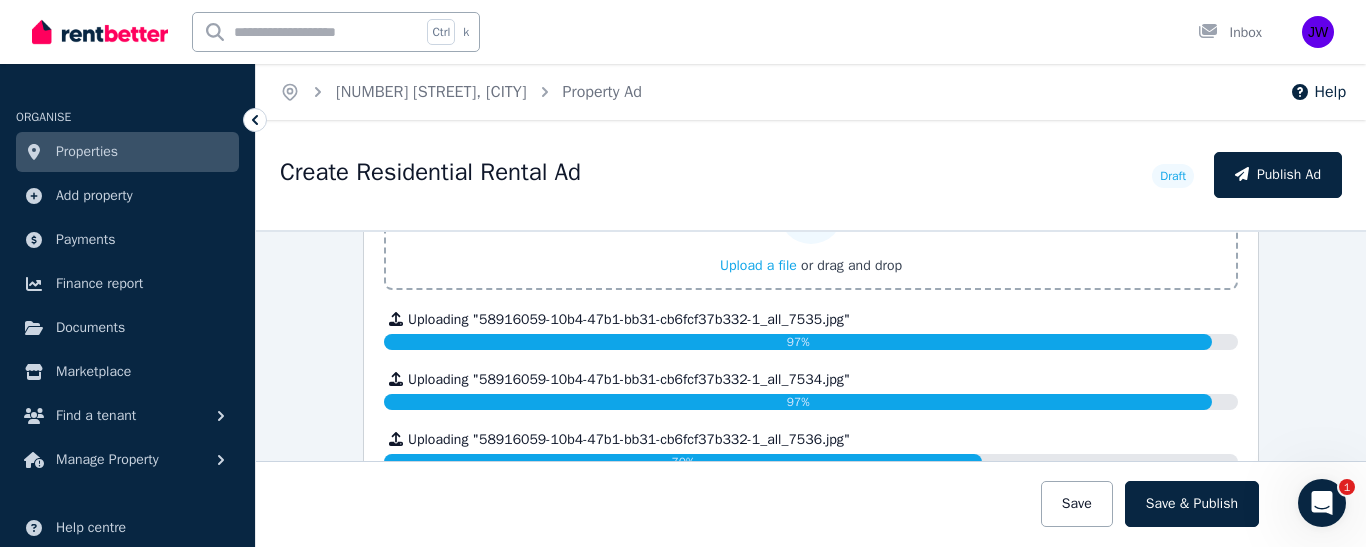 click on "**********" at bounding box center (811, 388) 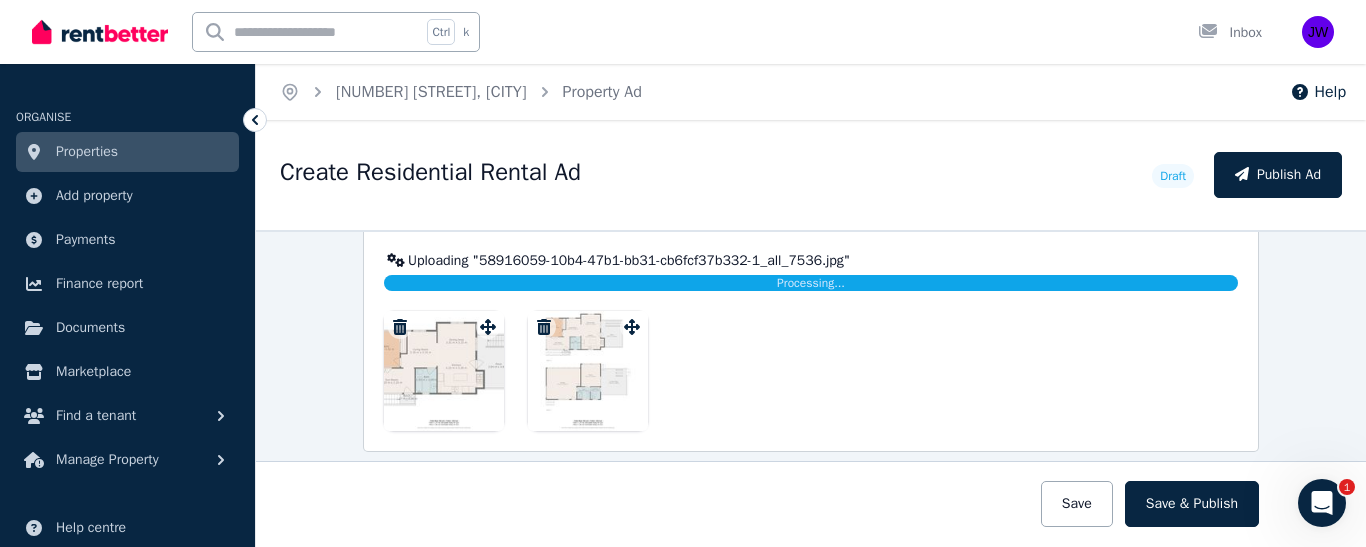 scroll, scrollTop: 3070, scrollLeft: 0, axis: vertical 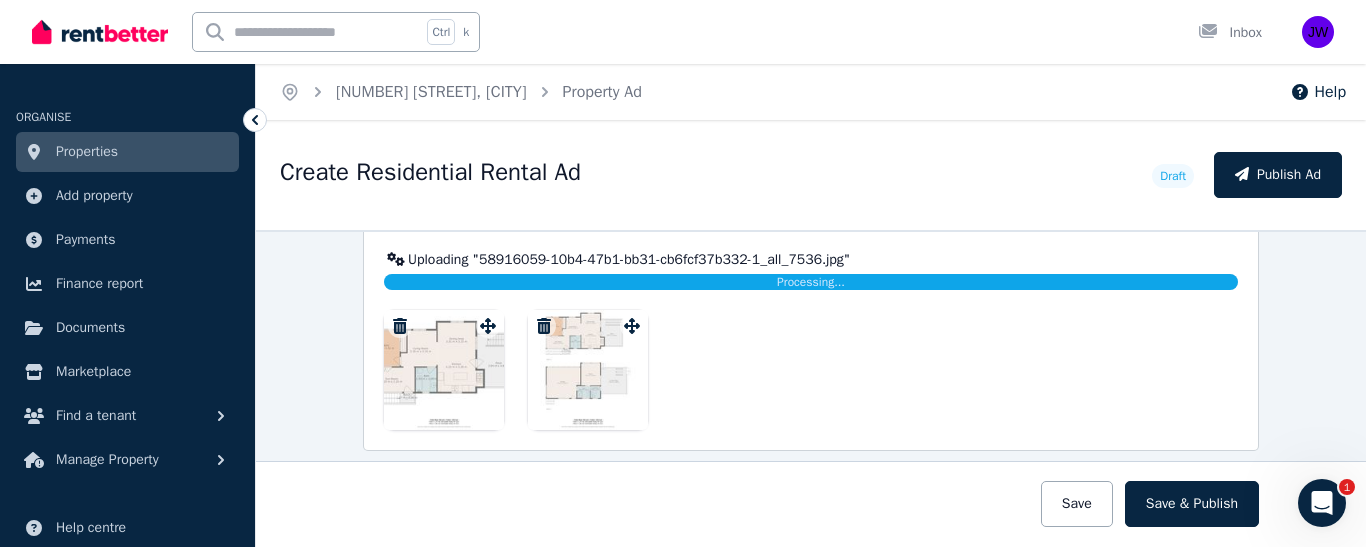 click at bounding box center [444, 370] 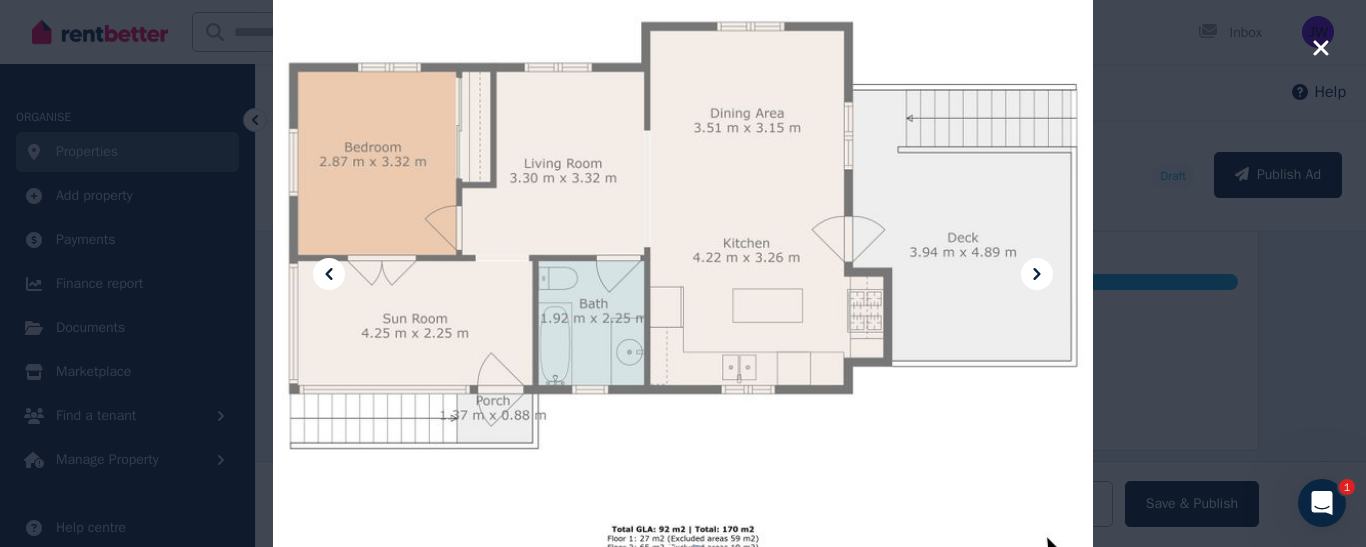 click 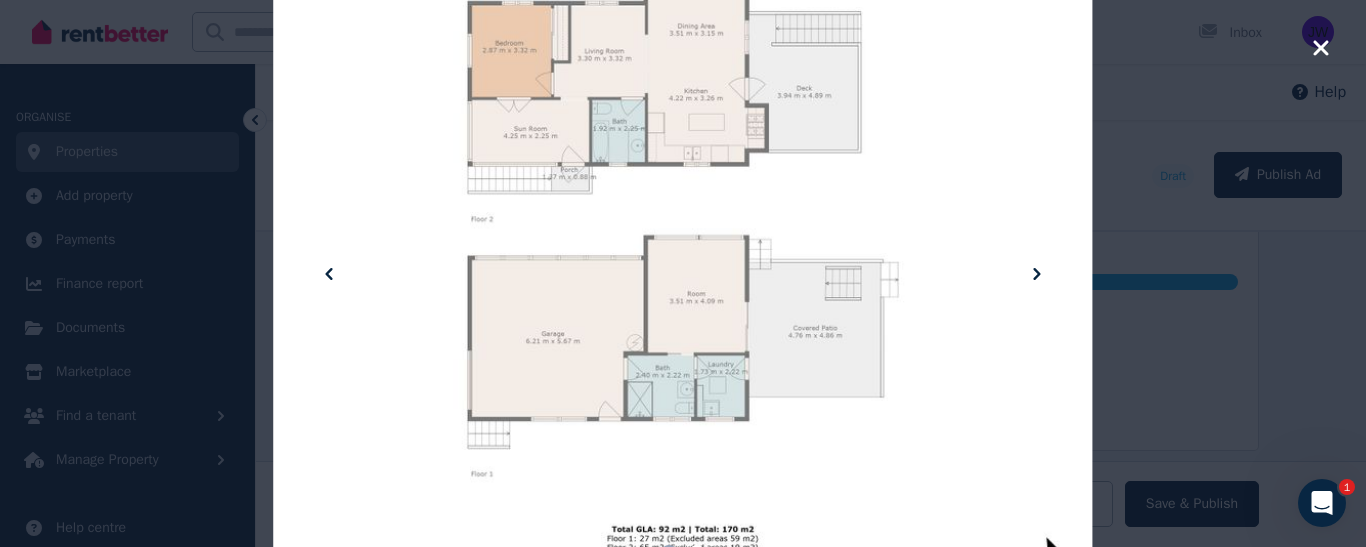 click 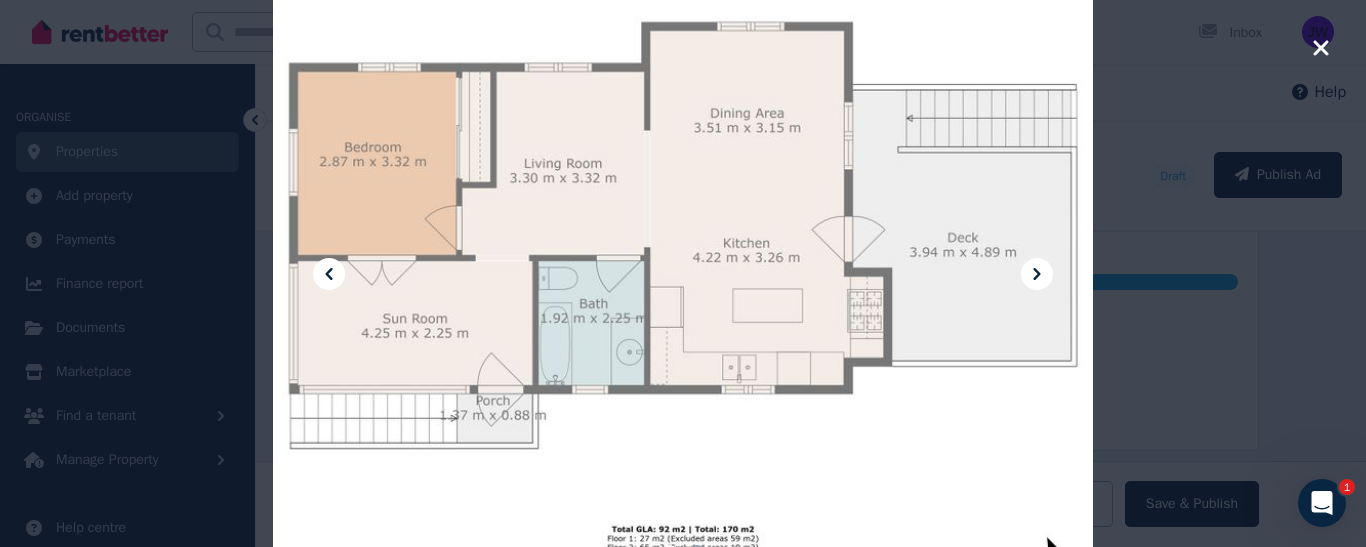click 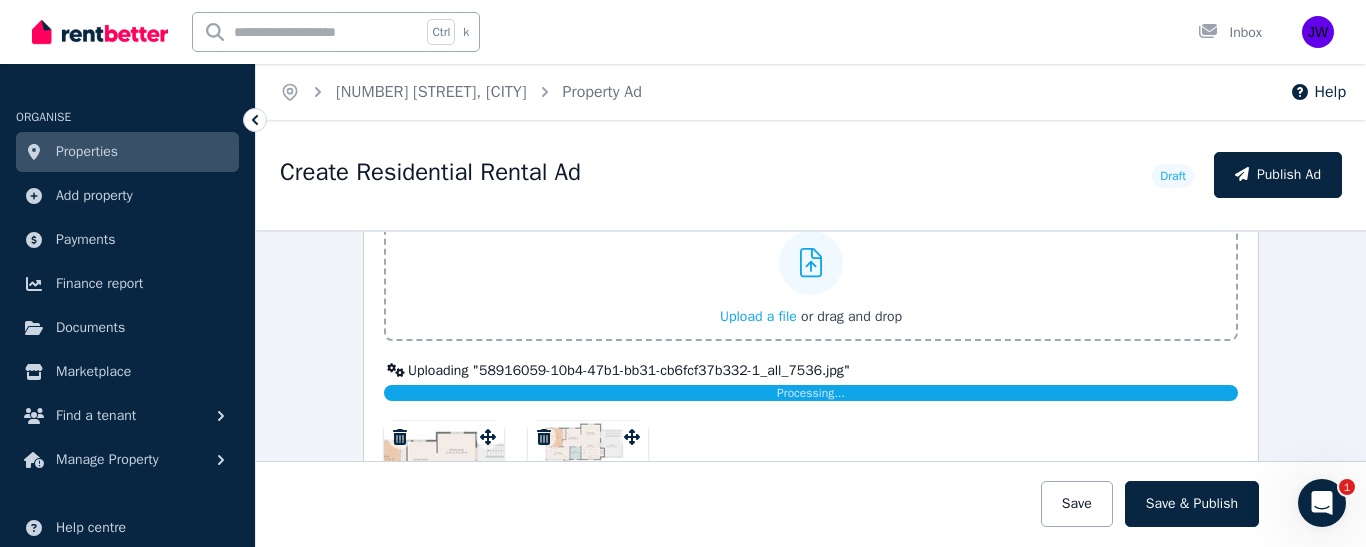scroll, scrollTop: 2969, scrollLeft: 0, axis: vertical 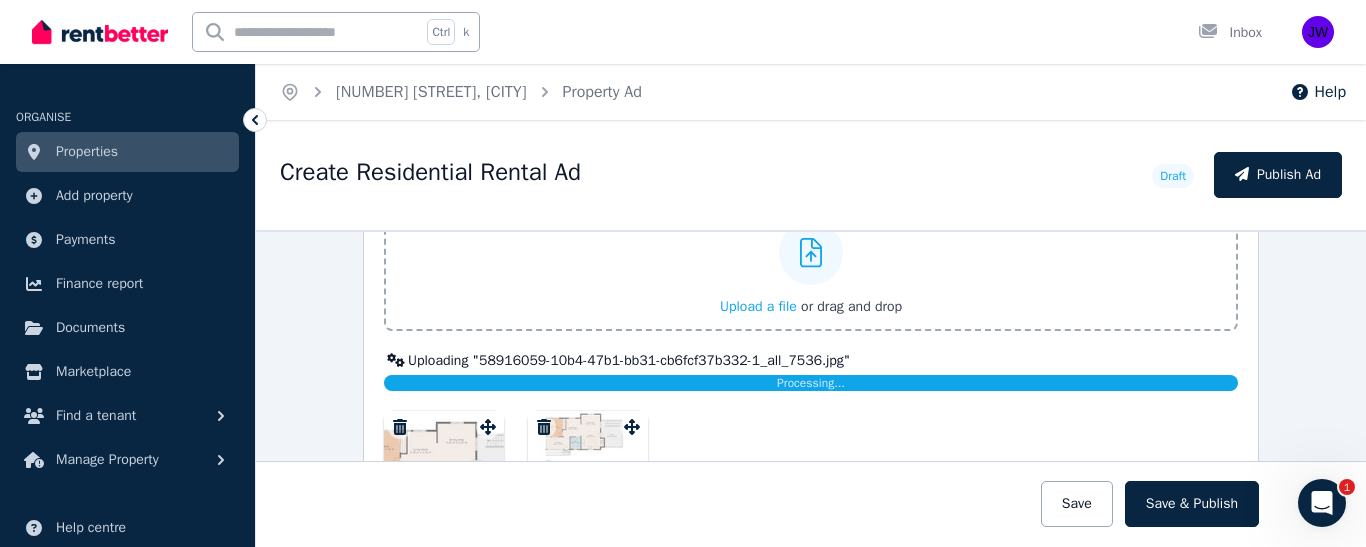 click on "Processing..." at bounding box center [811, 383] 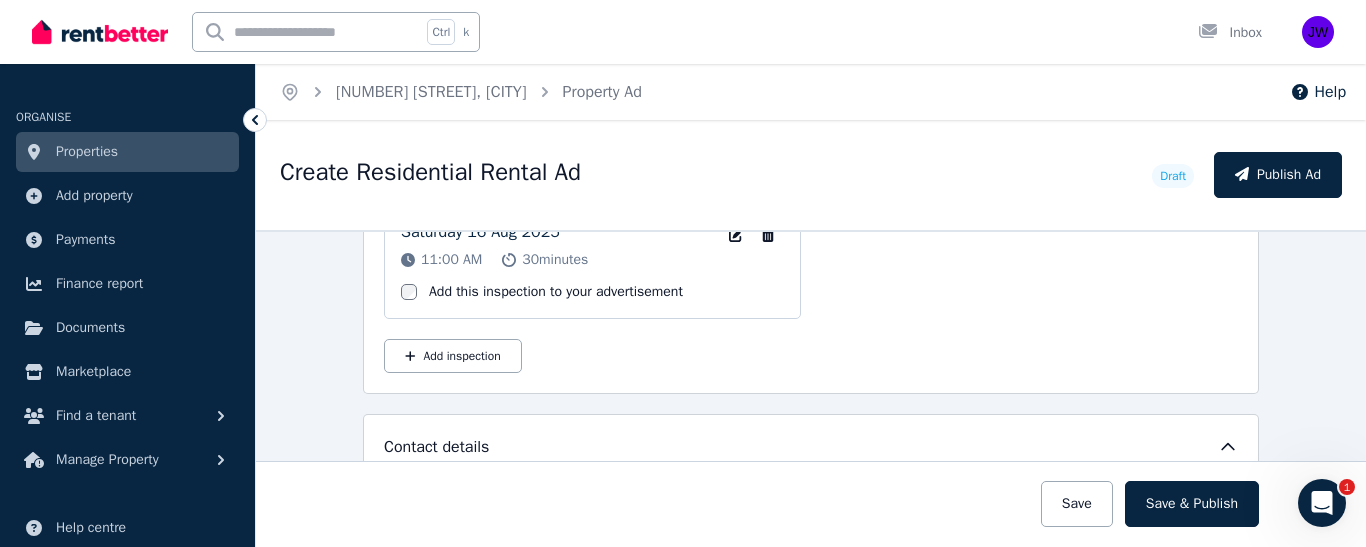 scroll, scrollTop: 3437, scrollLeft: 0, axis: vertical 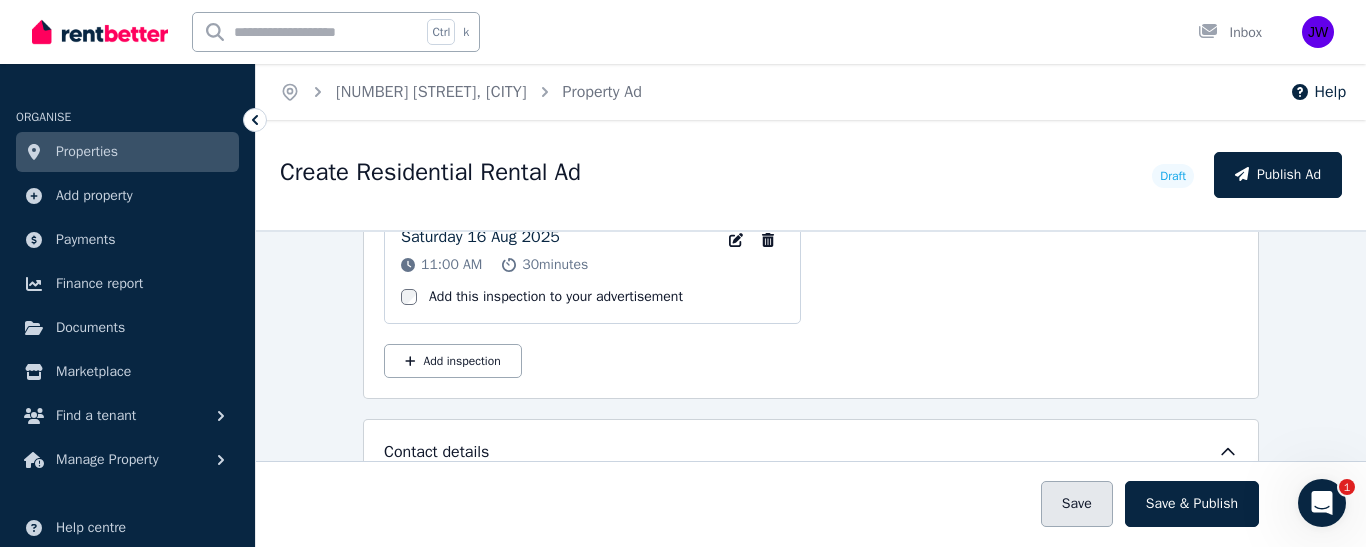 click on "Save" at bounding box center [1077, 504] 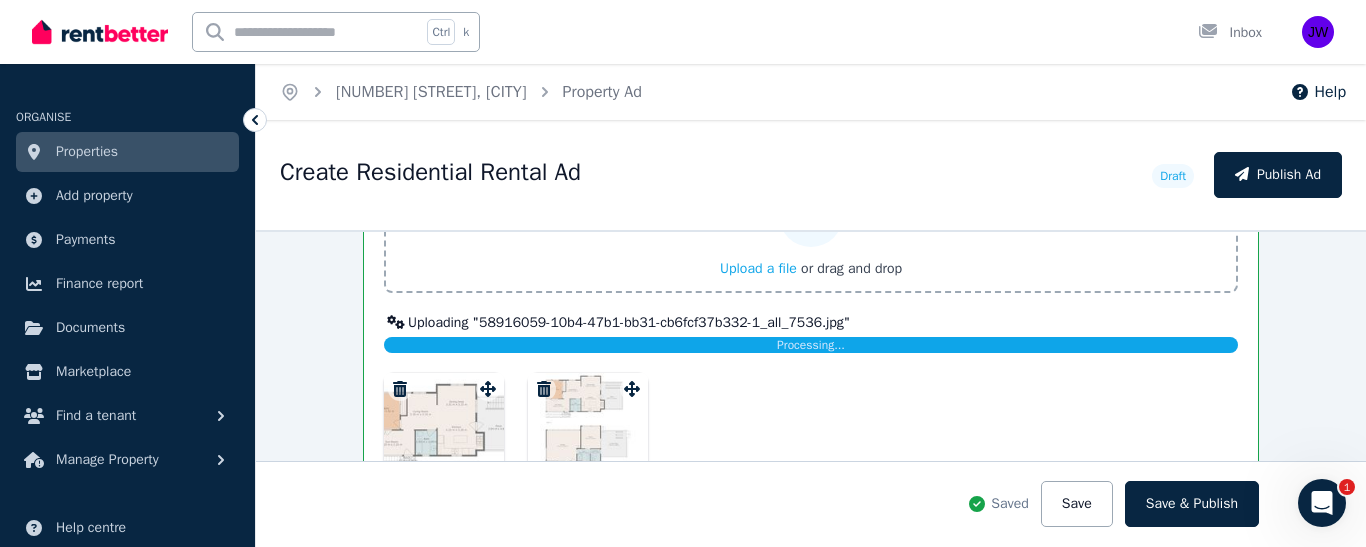 scroll, scrollTop: 3162, scrollLeft: 0, axis: vertical 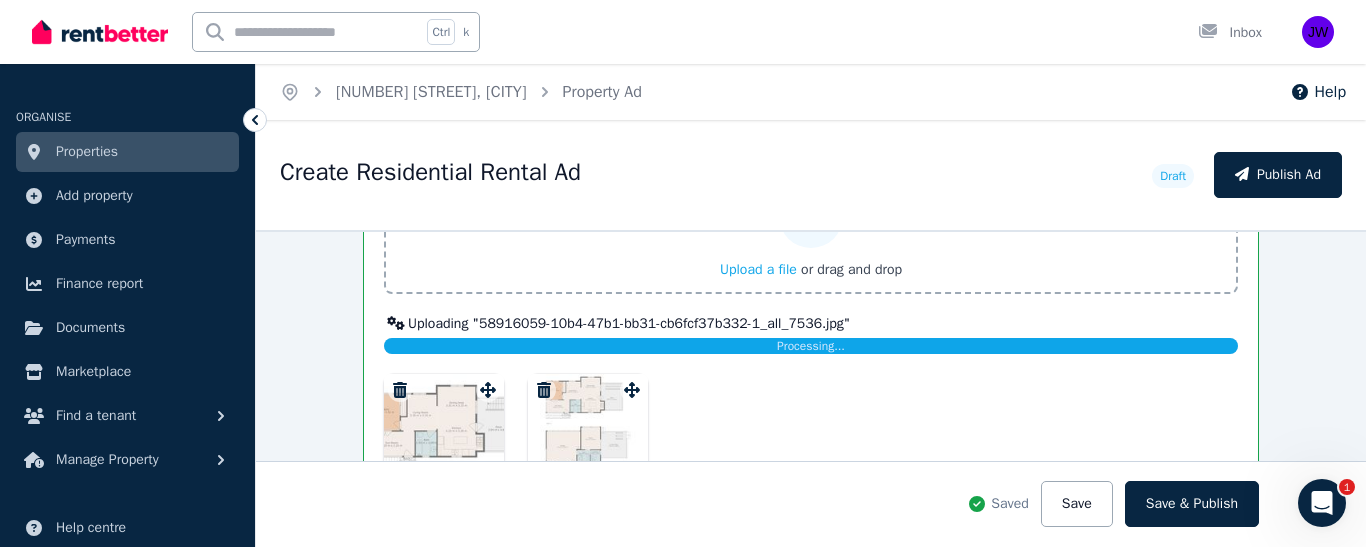click on "Processing..." at bounding box center [811, 346] 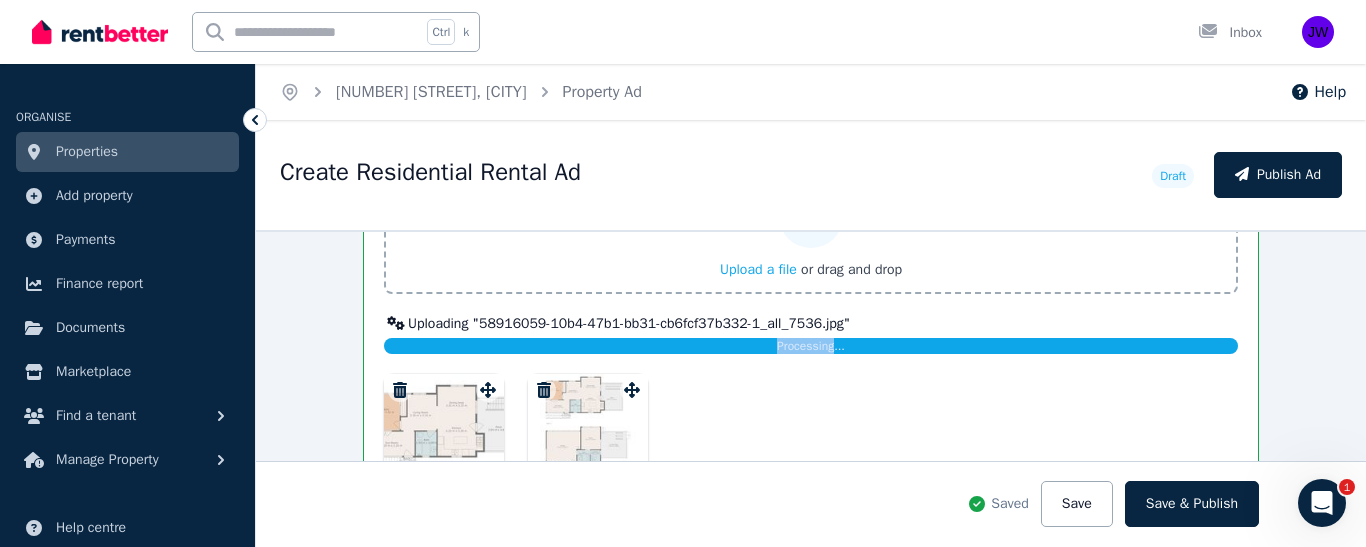 click on "Processing..." at bounding box center [811, 346] 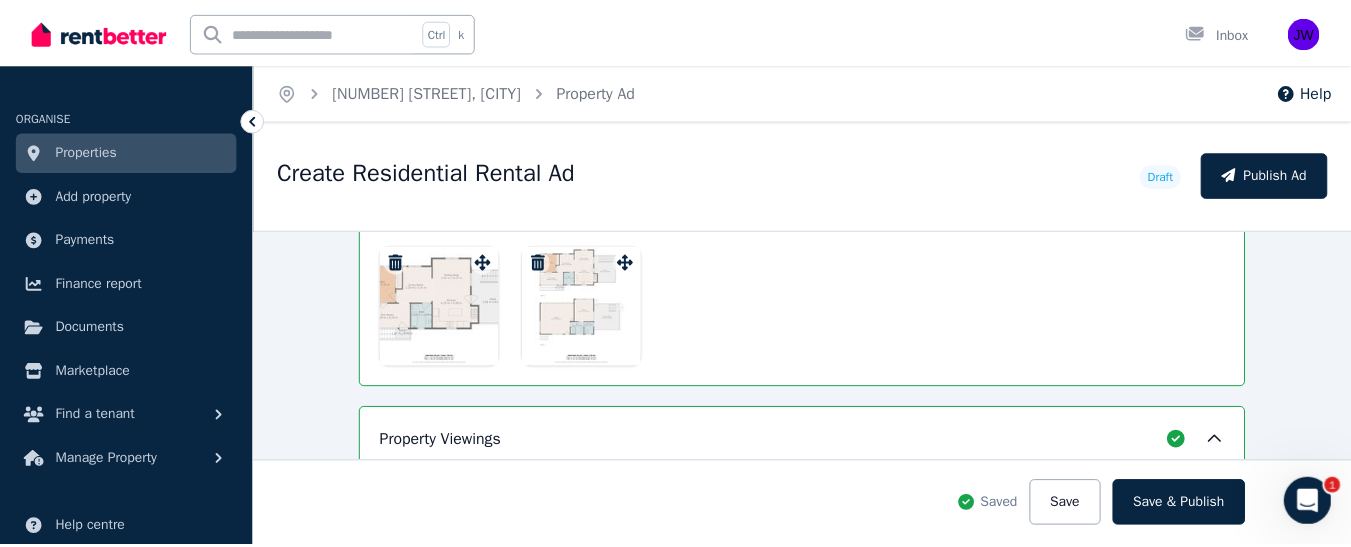 scroll, scrollTop: 3280, scrollLeft: 0, axis: vertical 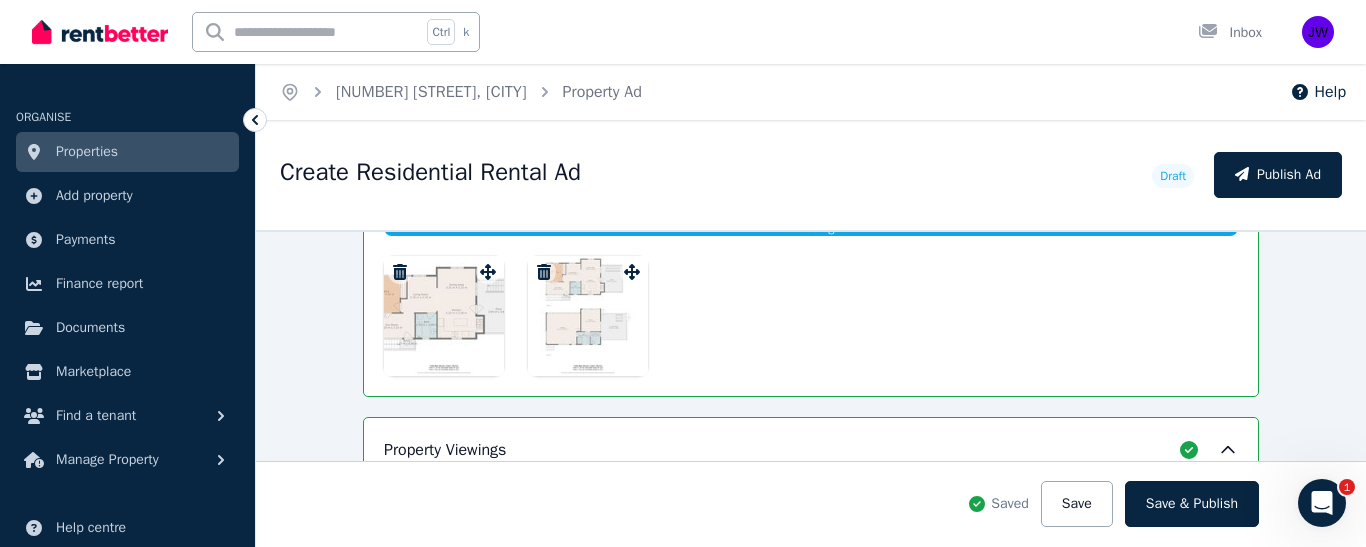 click at bounding box center [444, 316] 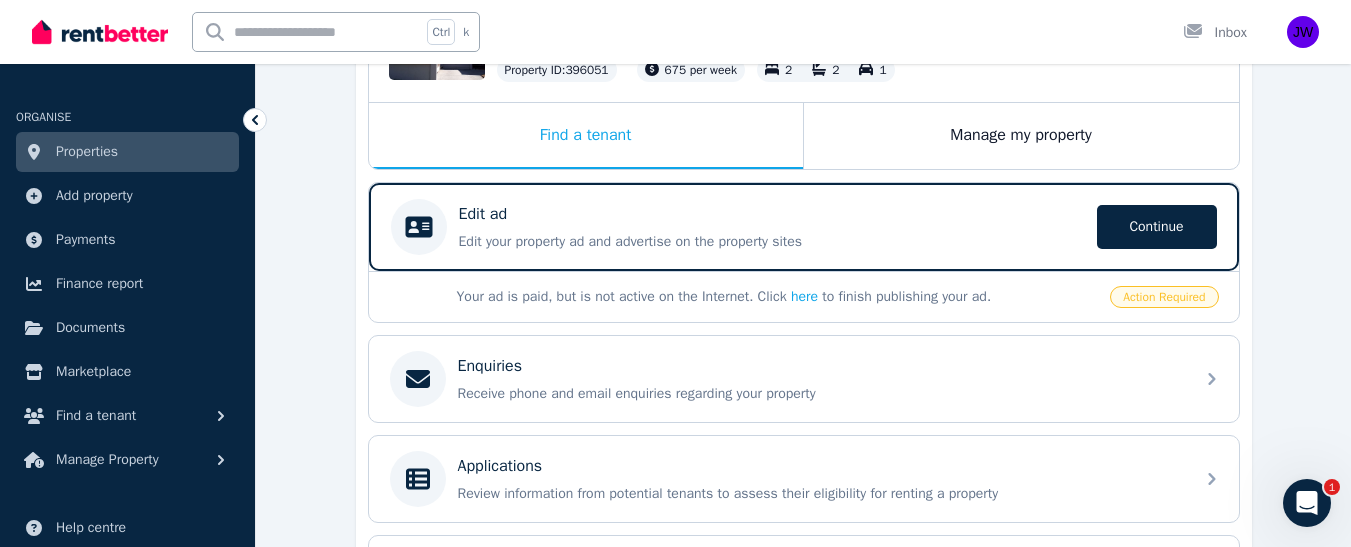 scroll, scrollTop: 292, scrollLeft: 0, axis: vertical 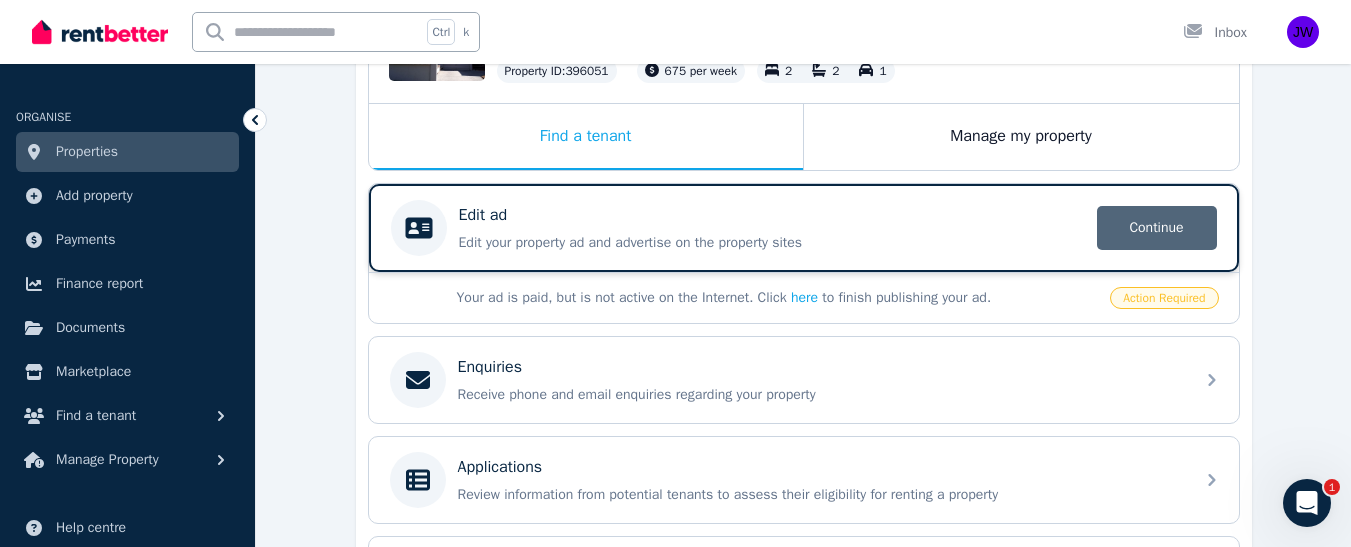 click on "Continue" at bounding box center [1157, 228] 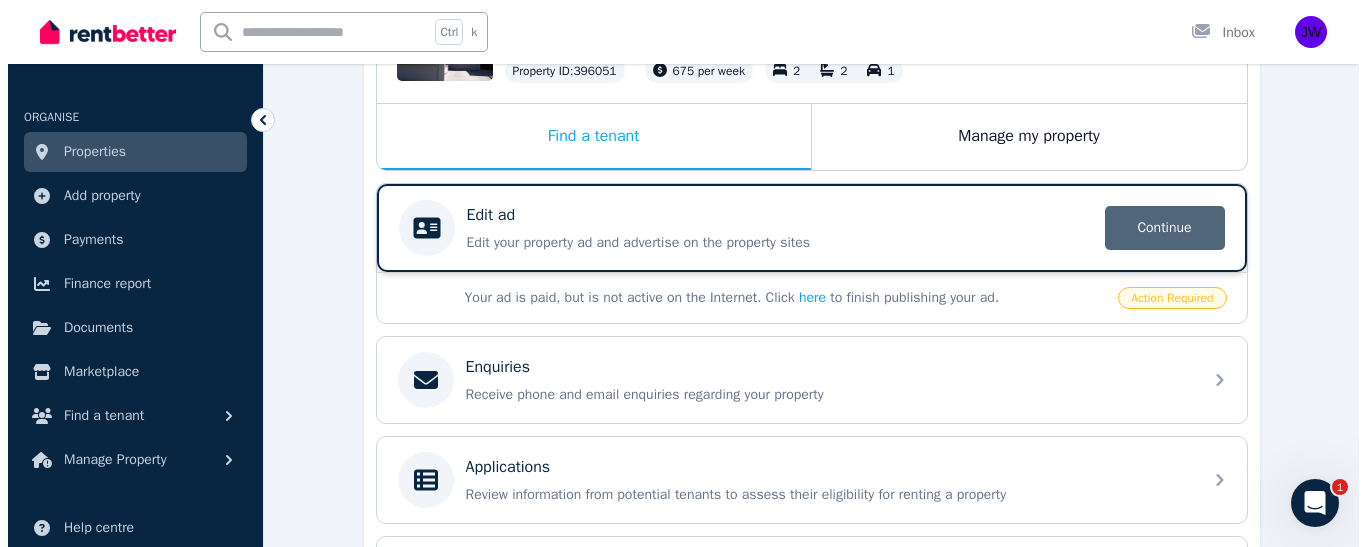scroll, scrollTop: 0, scrollLeft: 0, axis: both 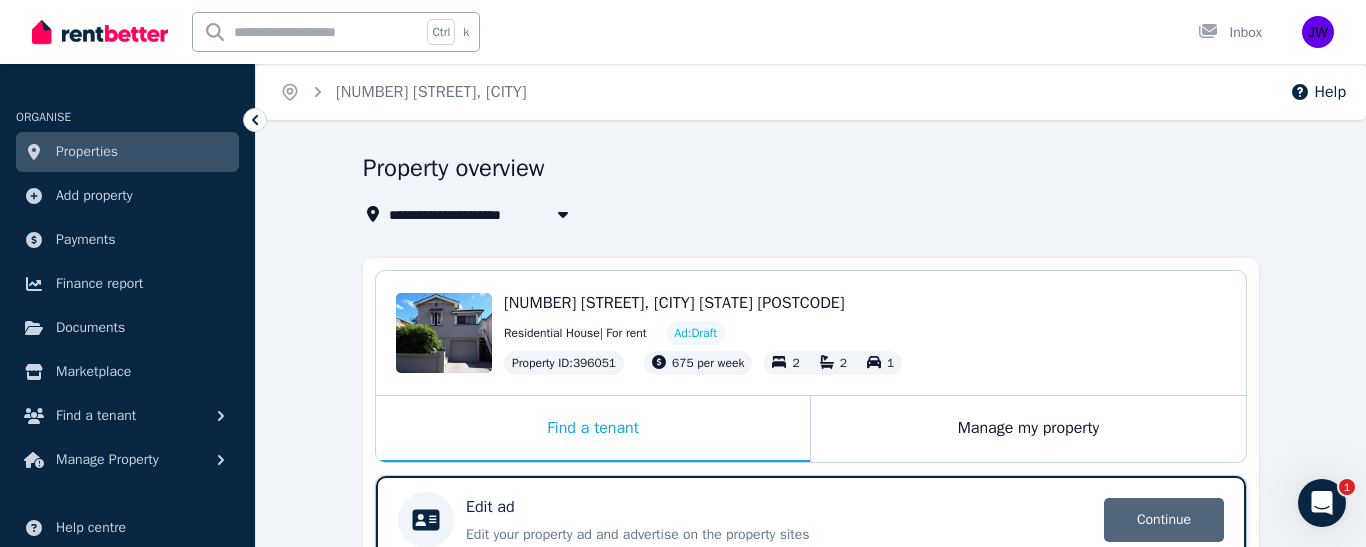 select on "***" 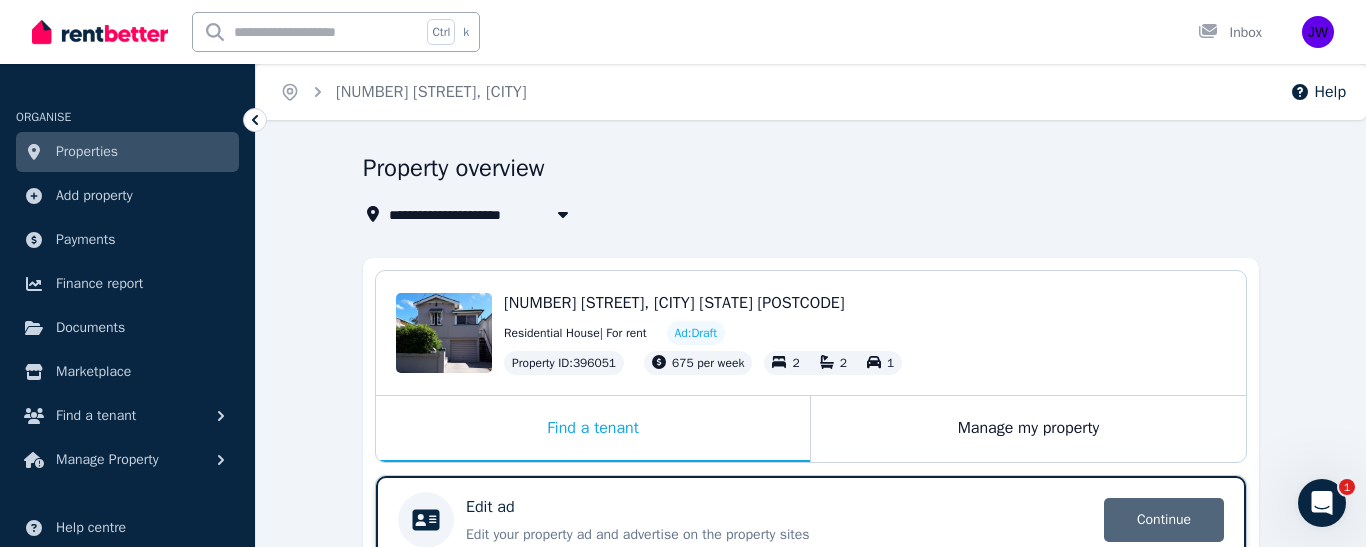 select on "**********" 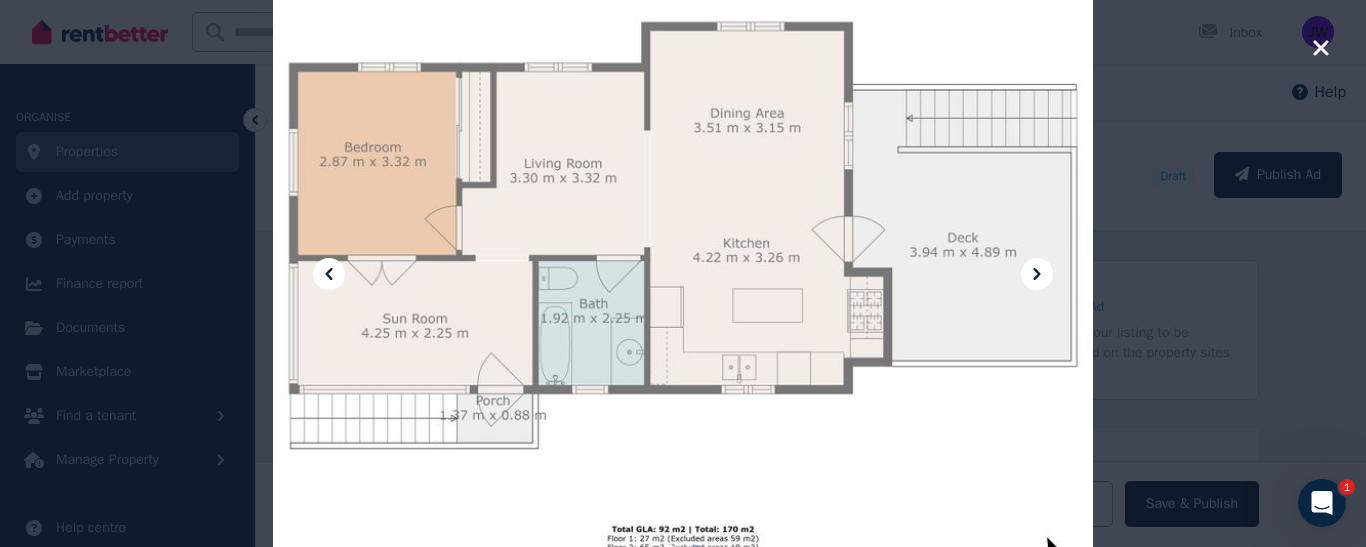 click 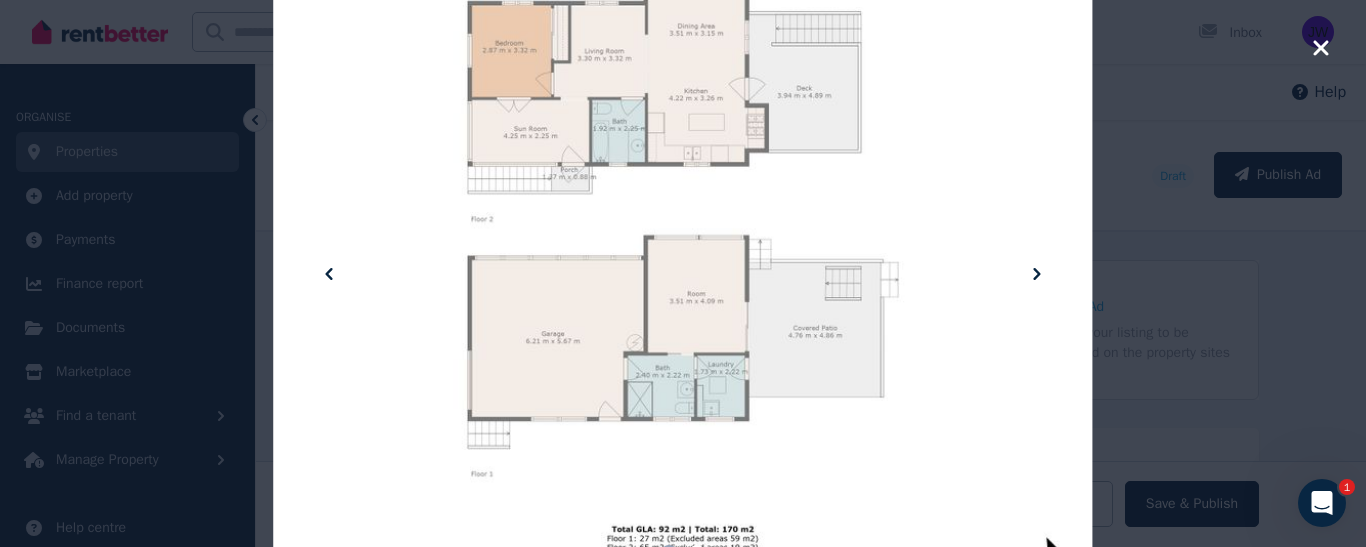 click 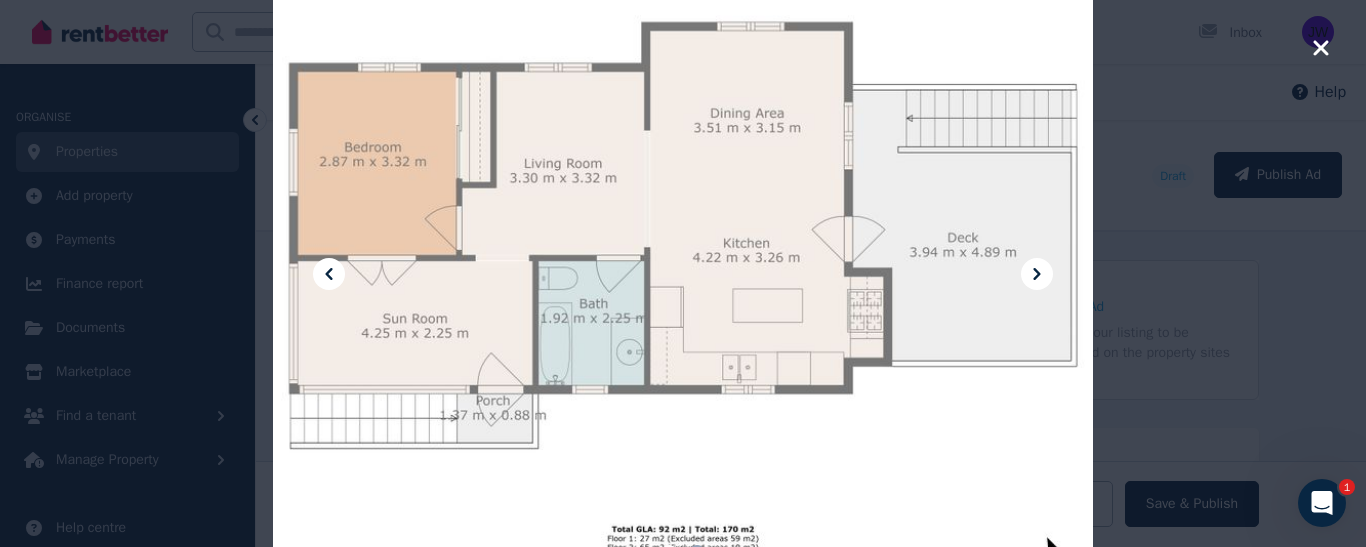 click 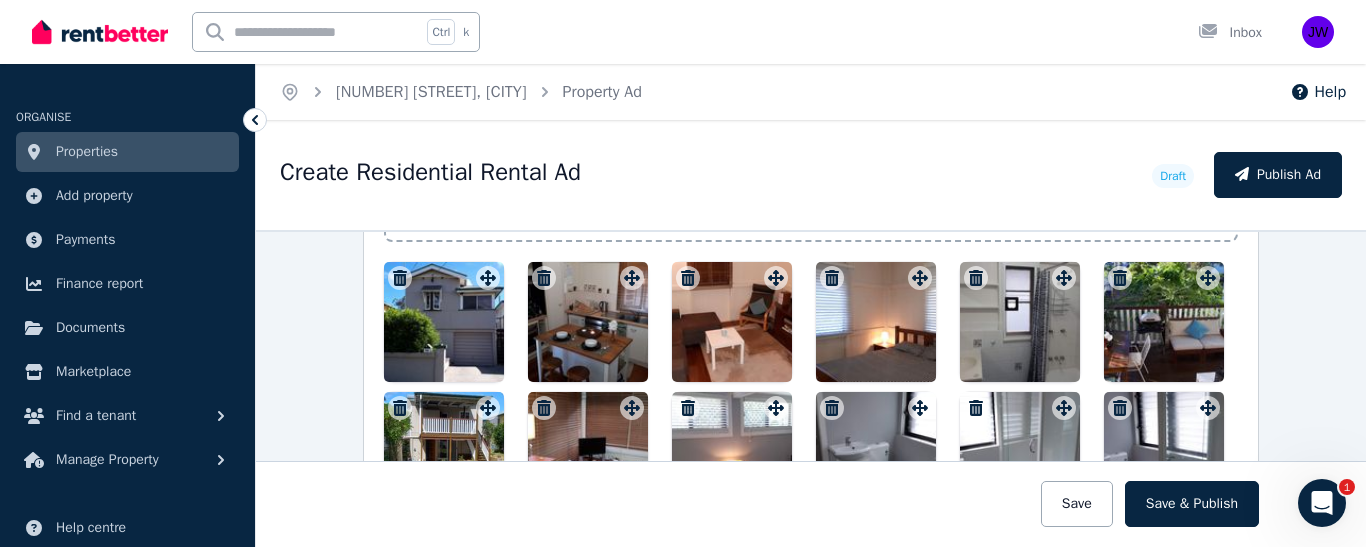 scroll, scrollTop: 2620, scrollLeft: 0, axis: vertical 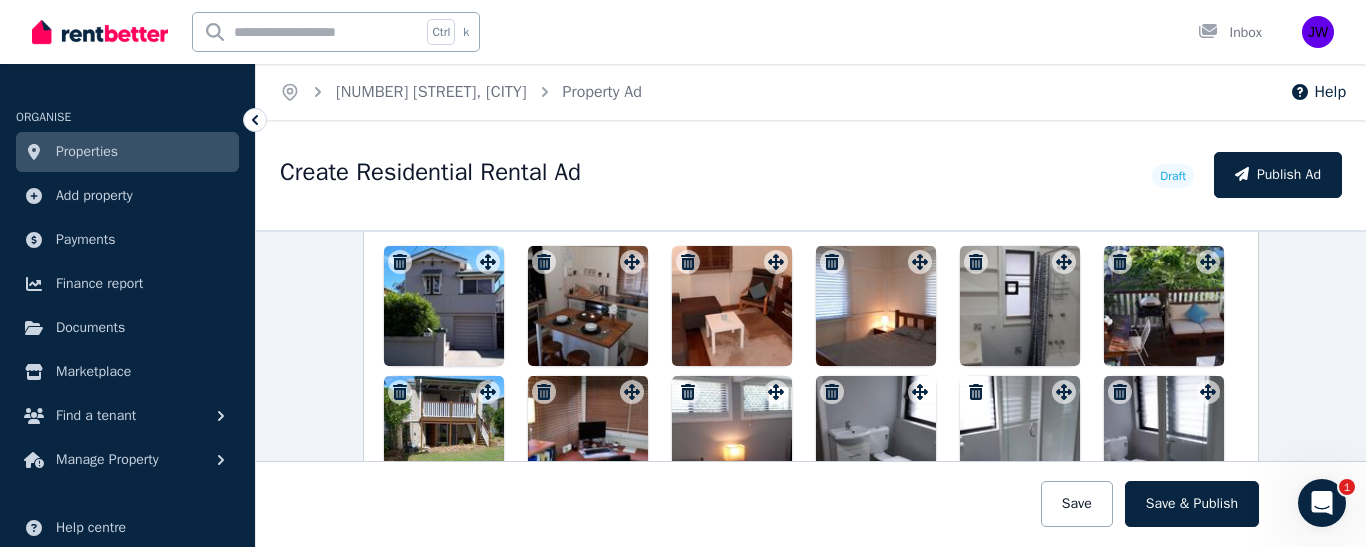 click at bounding box center [444, 306] 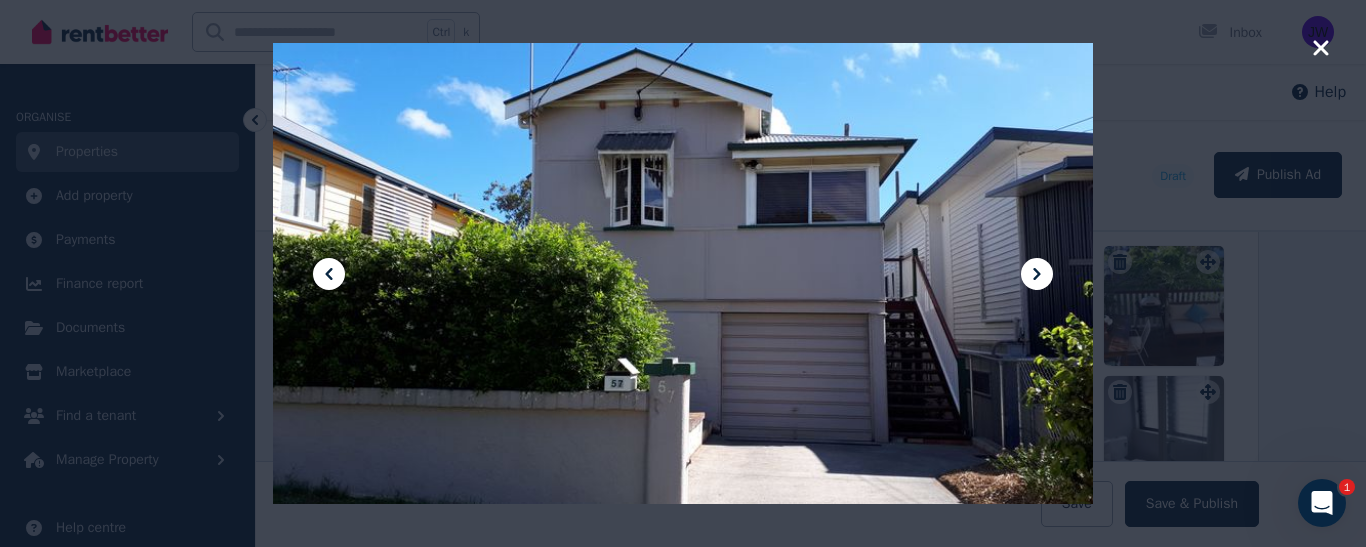 click at bounding box center (683, 273) 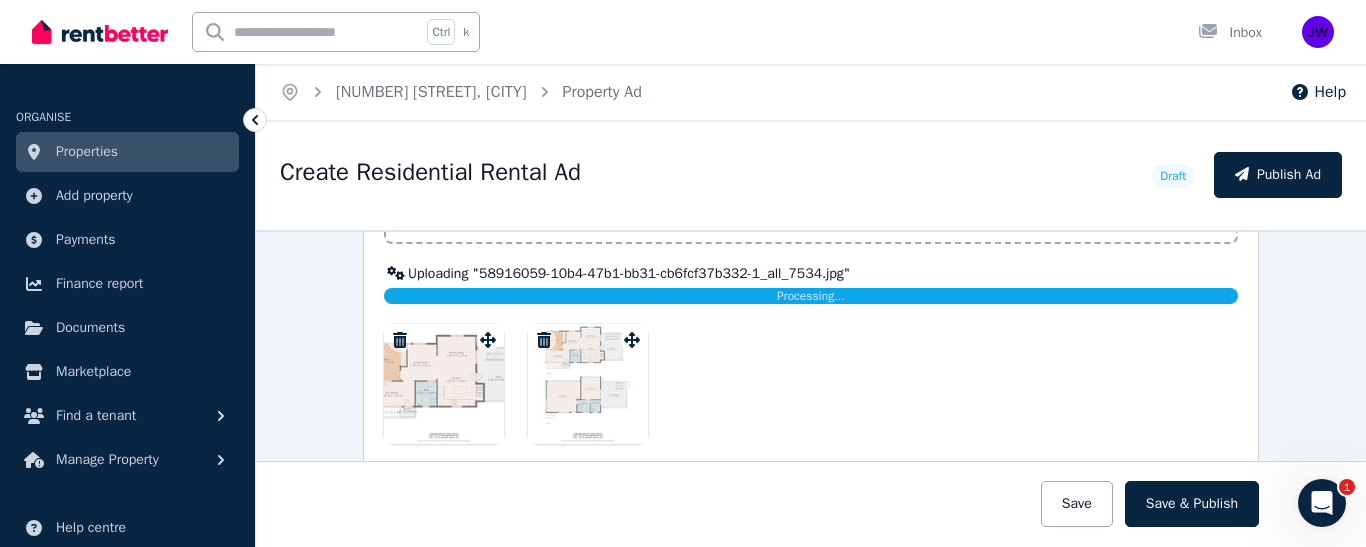 scroll, scrollTop: 3057, scrollLeft: 0, axis: vertical 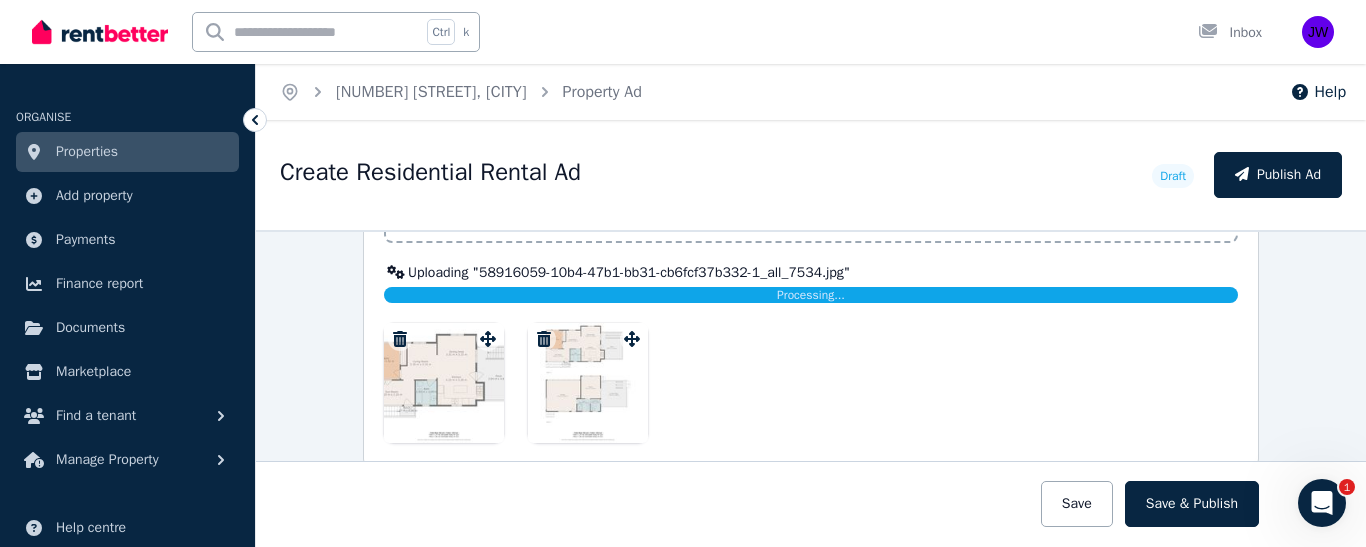 drag, startPoint x: 401, startPoint y: 392, endPoint x: 436, endPoint y: 394, distance: 35.057095 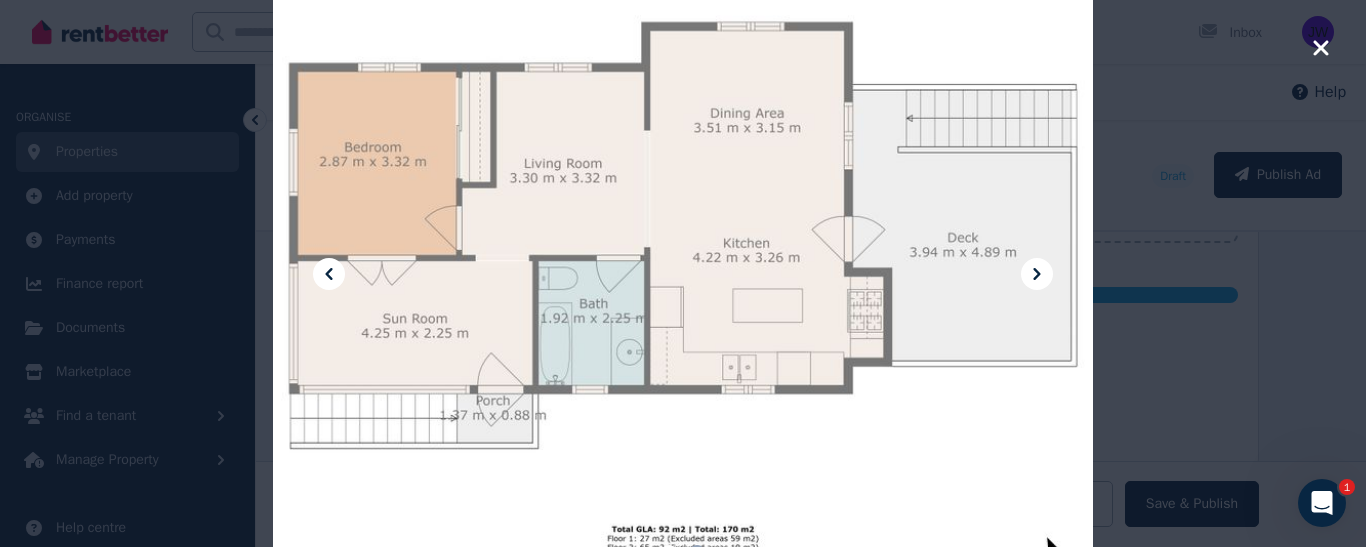 click 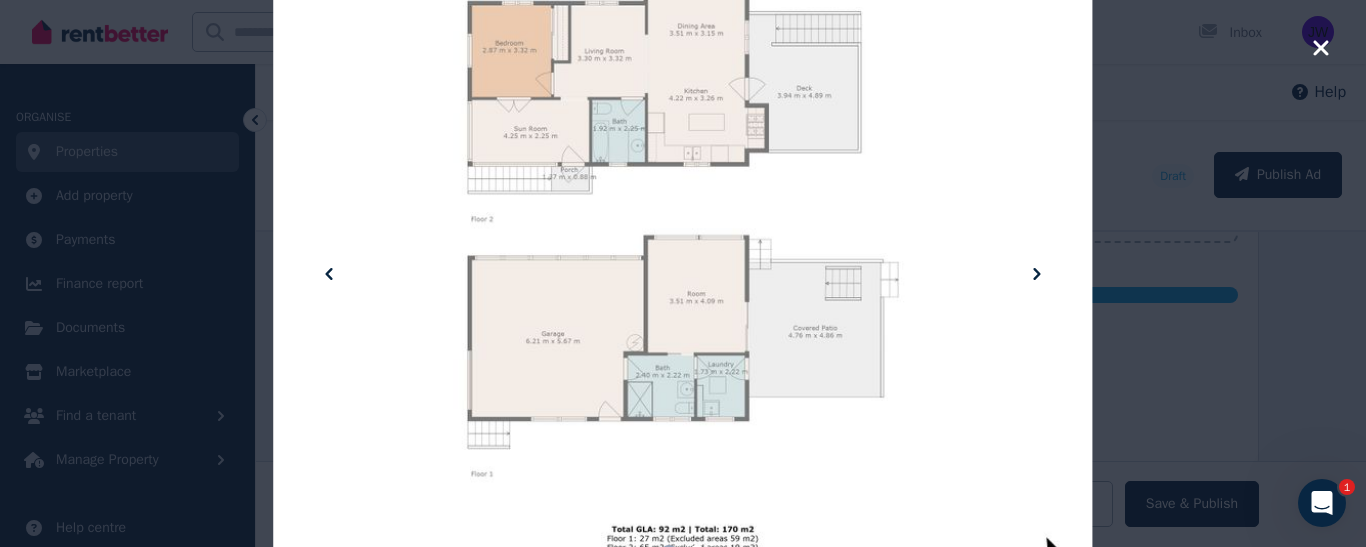 click 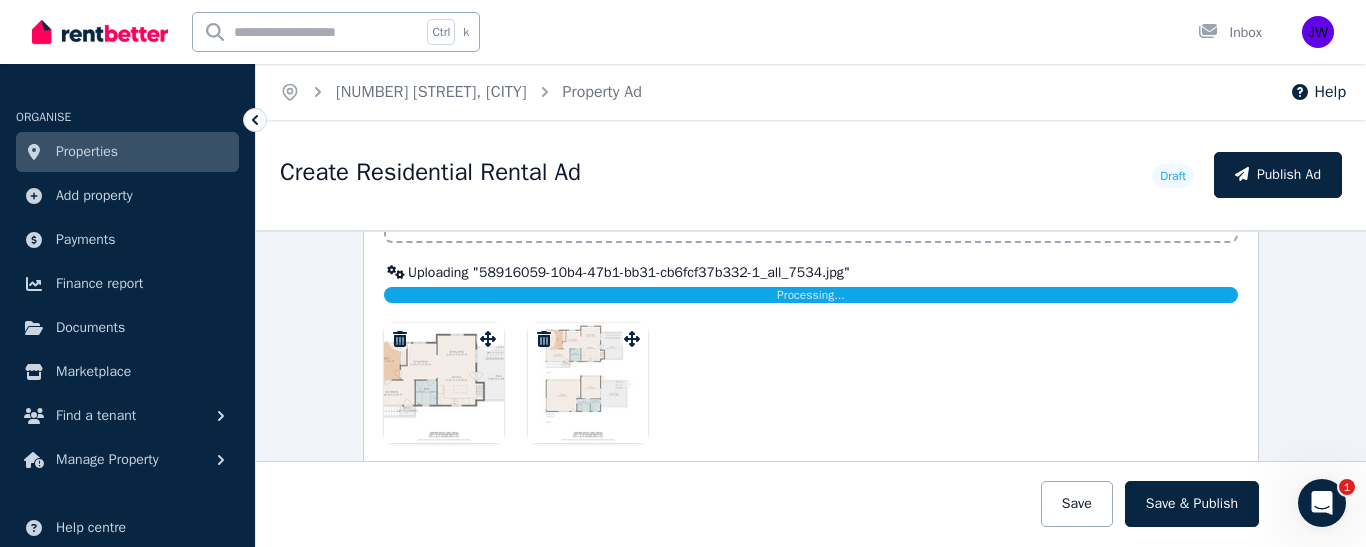 click on "Uploading   " 58916059-10b4-47b1-bb31-cb6fcf37b332-1_all_7534.jpg " Processing..." at bounding box center [811, 283] 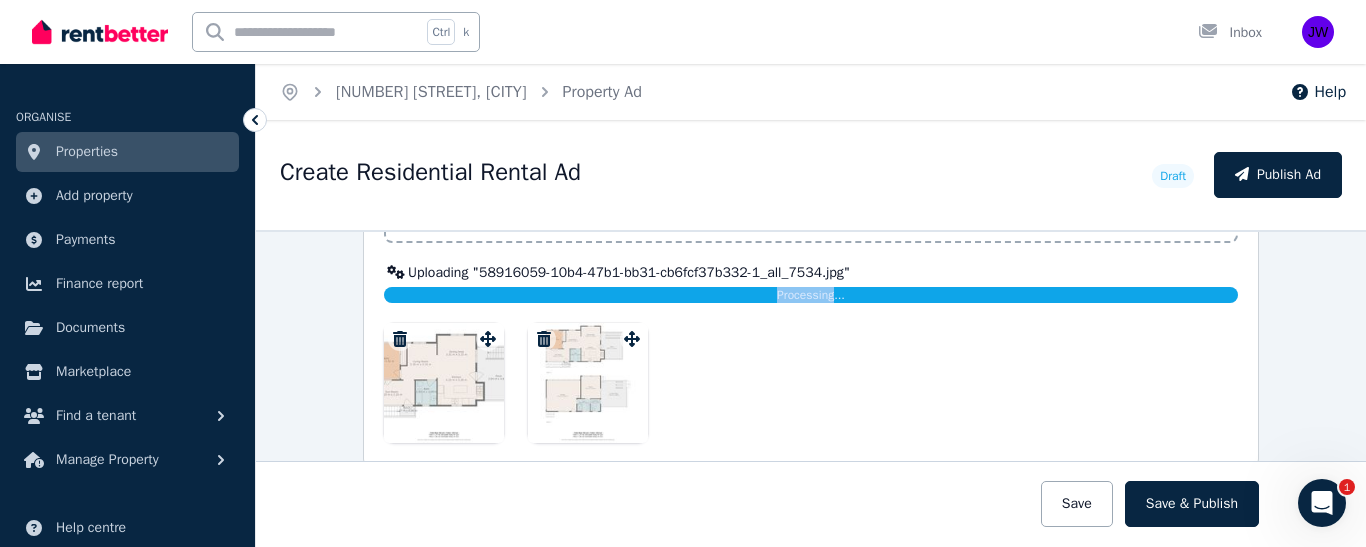 click on "Processing..." at bounding box center (811, 295) 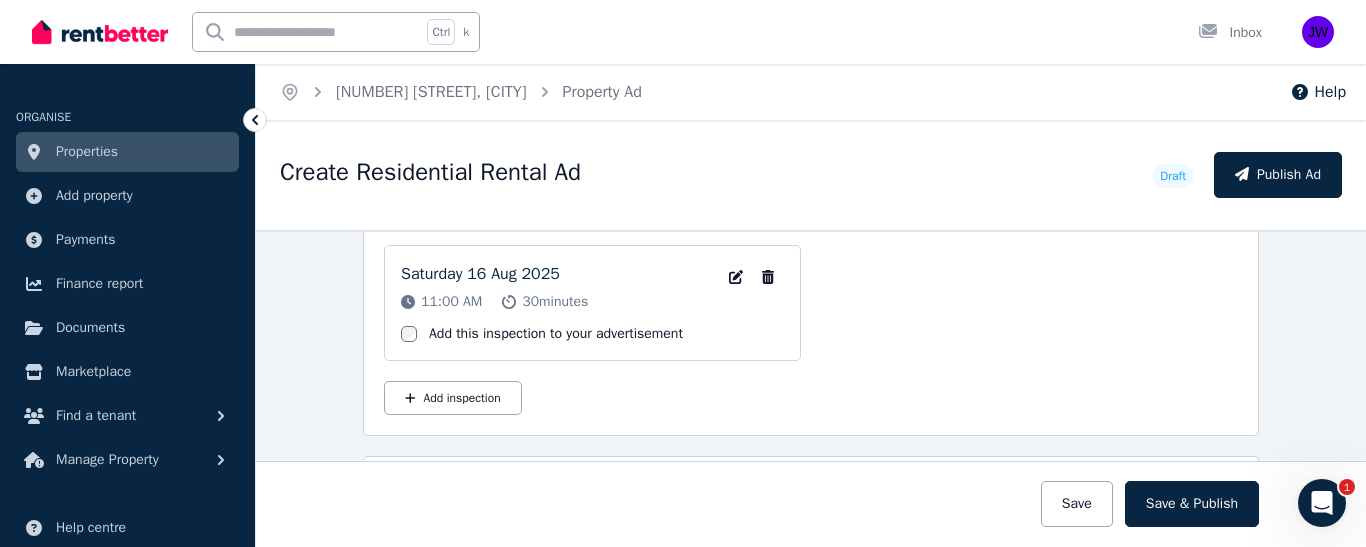 scroll, scrollTop: 3415, scrollLeft: 0, axis: vertical 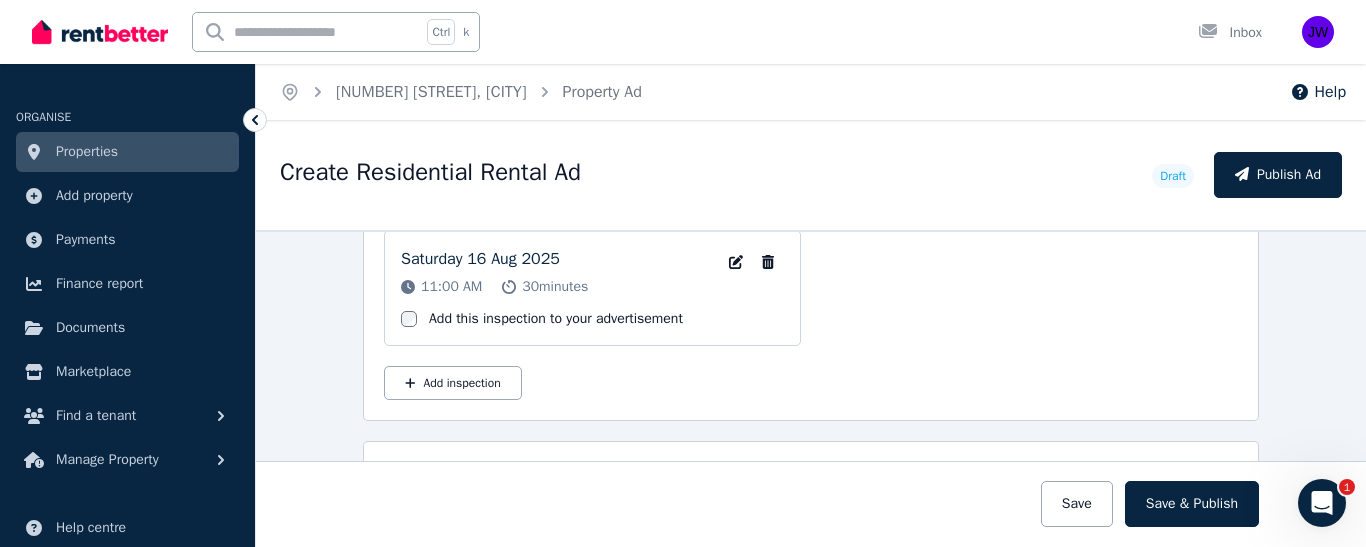click on "[DAY] [DATE] [YEAR] [TIME] [DURATION] Edit Inspection date and time Remove Inspection Add this inspection to your advertisement Add inspection" at bounding box center (811, 315) 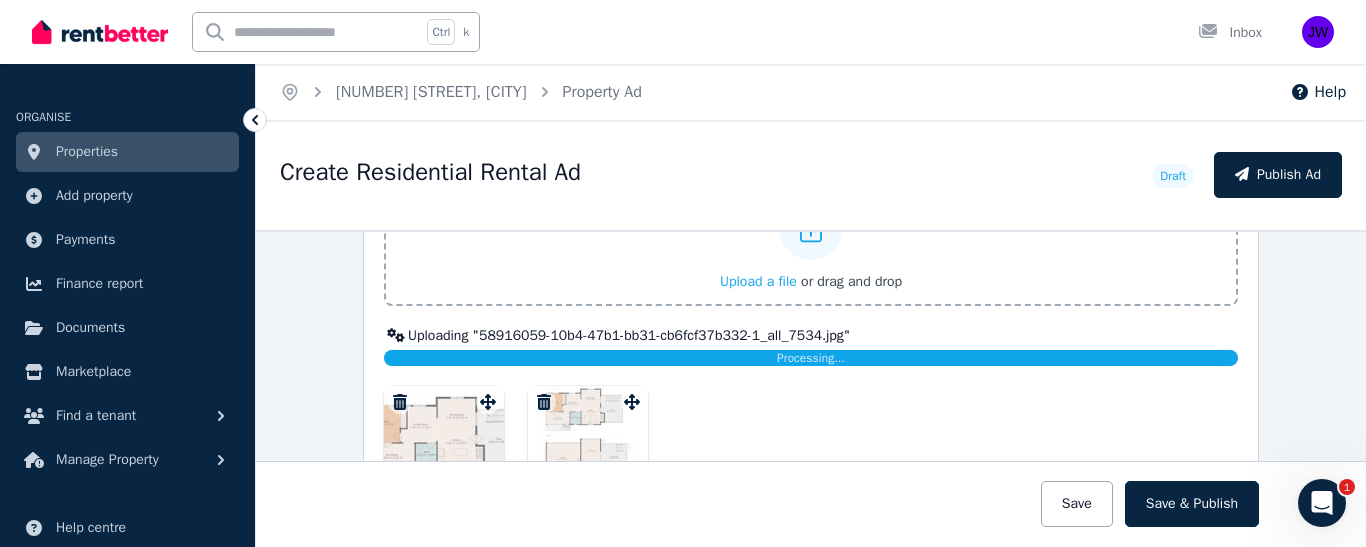 scroll, scrollTop: 3005, scrollLeft: 0, axis: vertical 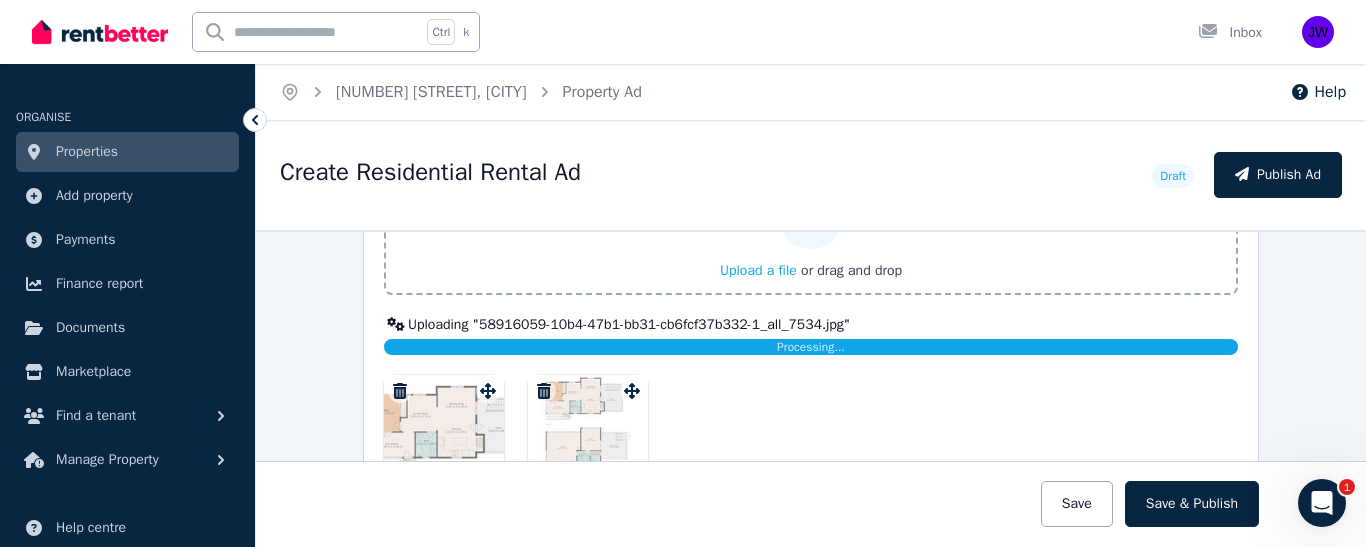 click 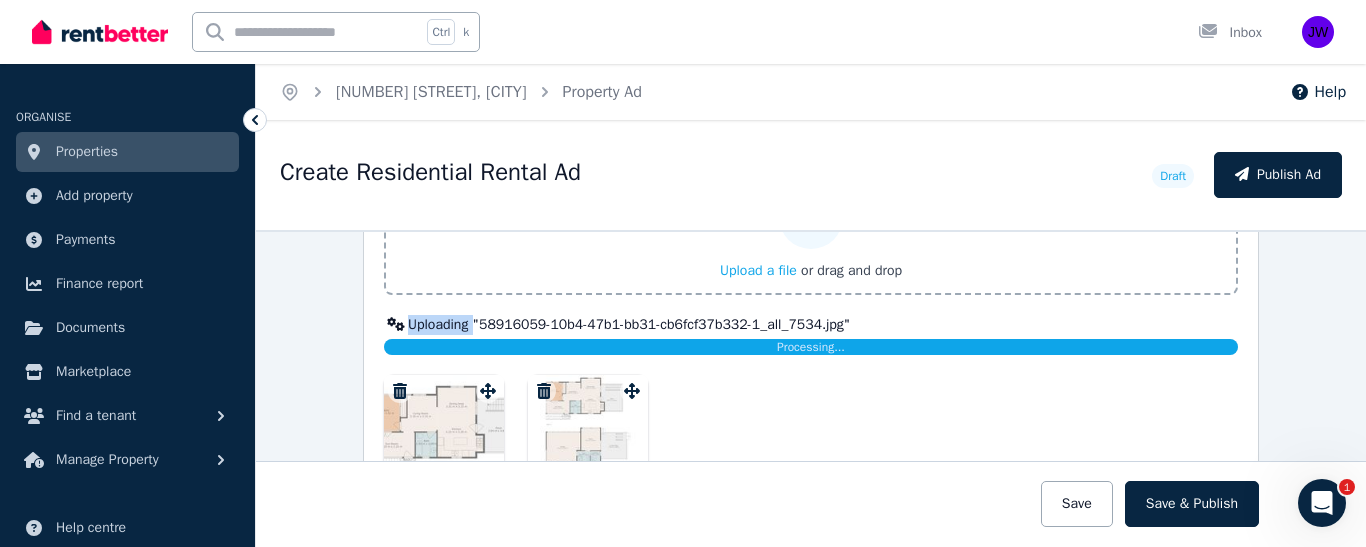 click 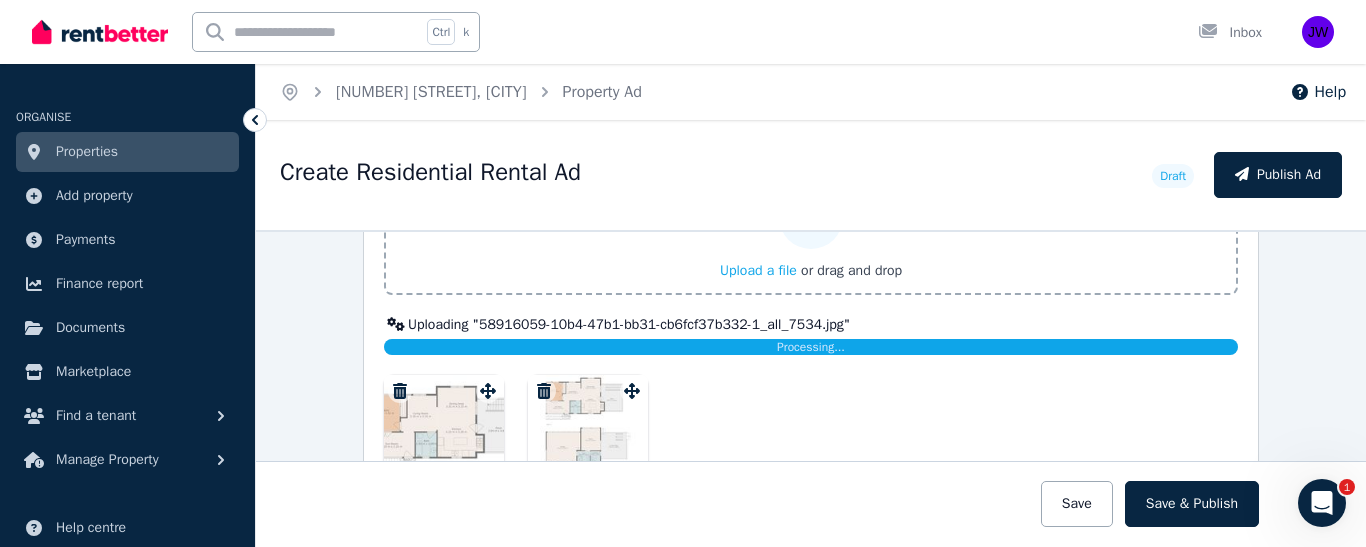 click on "Processing..." at bounding box center (811, 347) 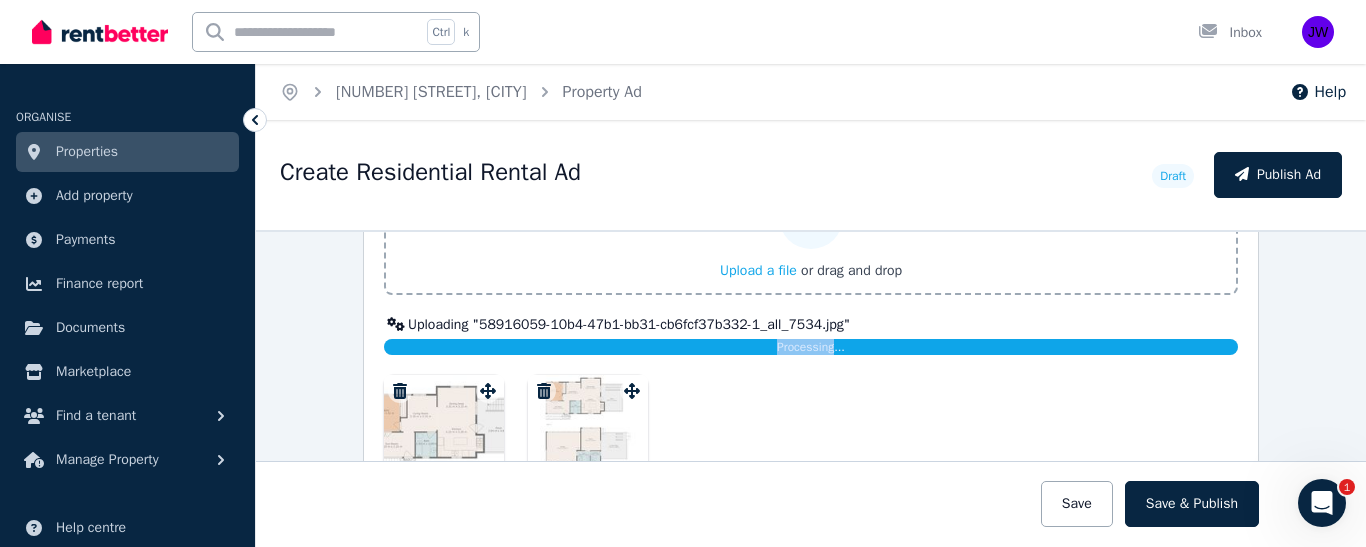 click on "Processing..." at bounding box center [811, 347] 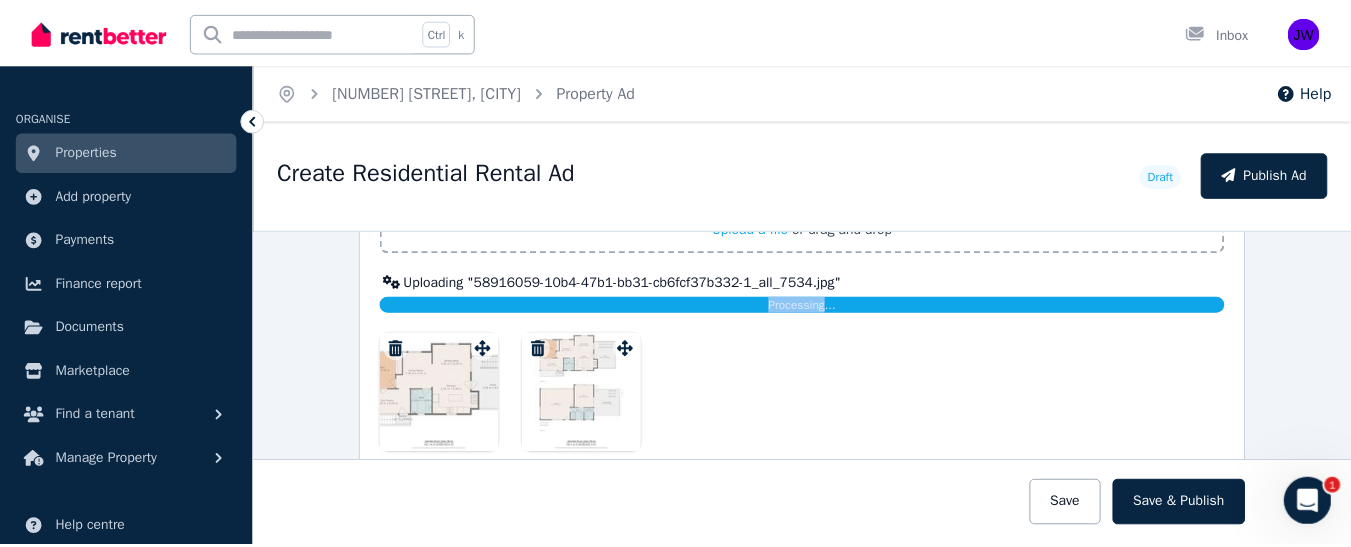 scroll, scrollTop: 3046, scrollLeft: 0, axis: vertical 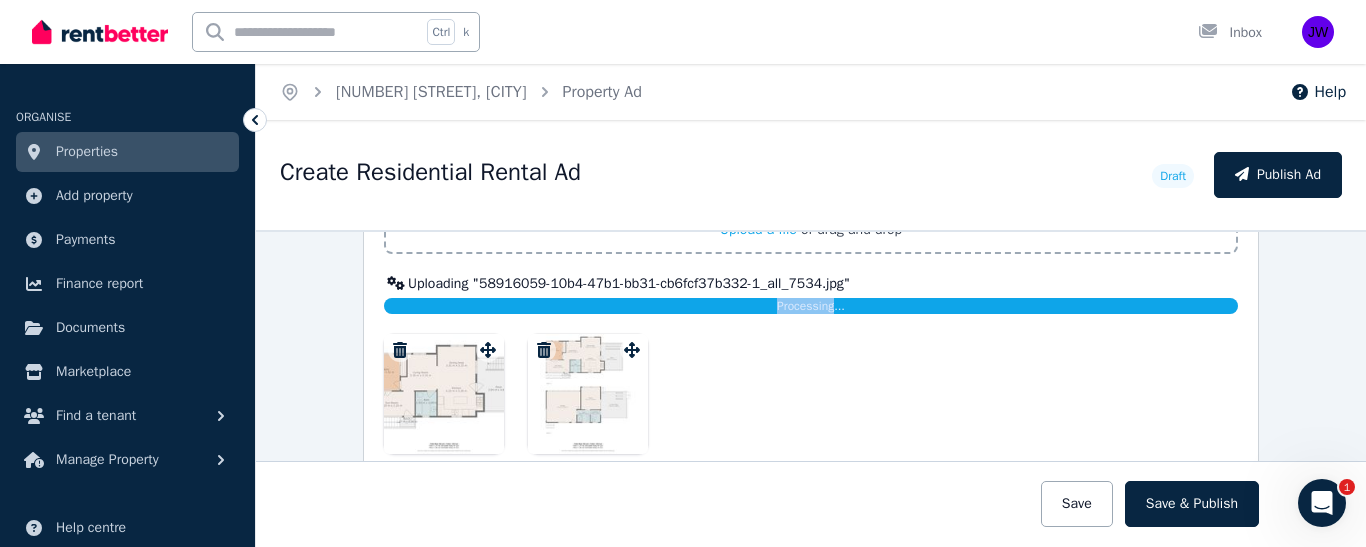 click on "Processing..." at bounding box center [811, 306] 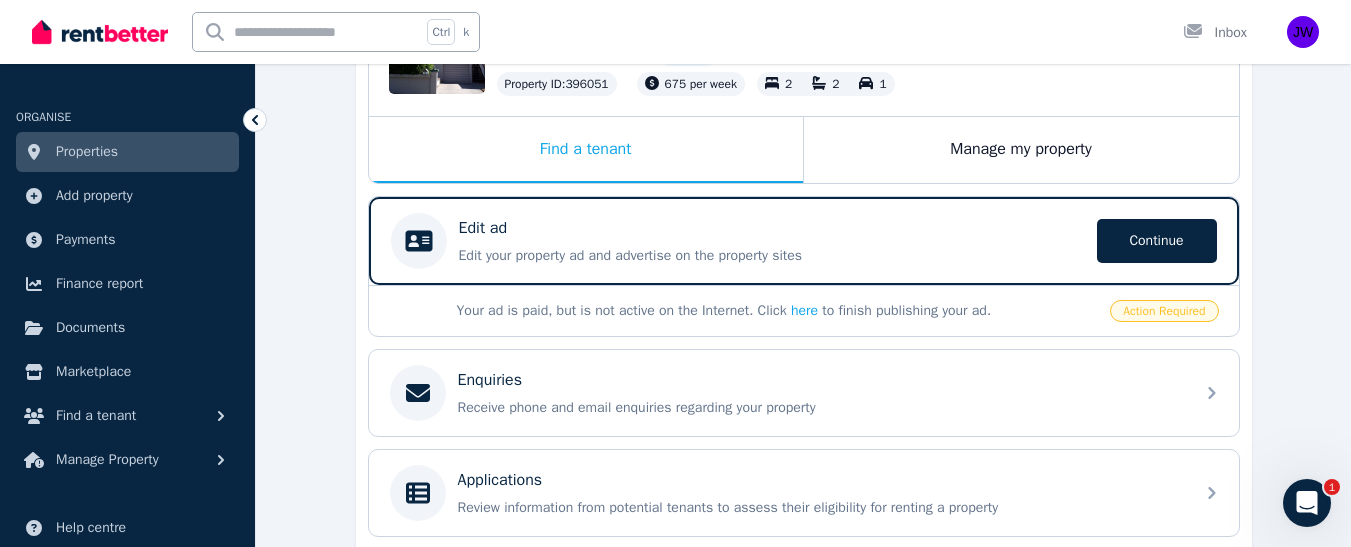 scroll, scrollTop: 278, scrollLeft: 0, axis: vertical 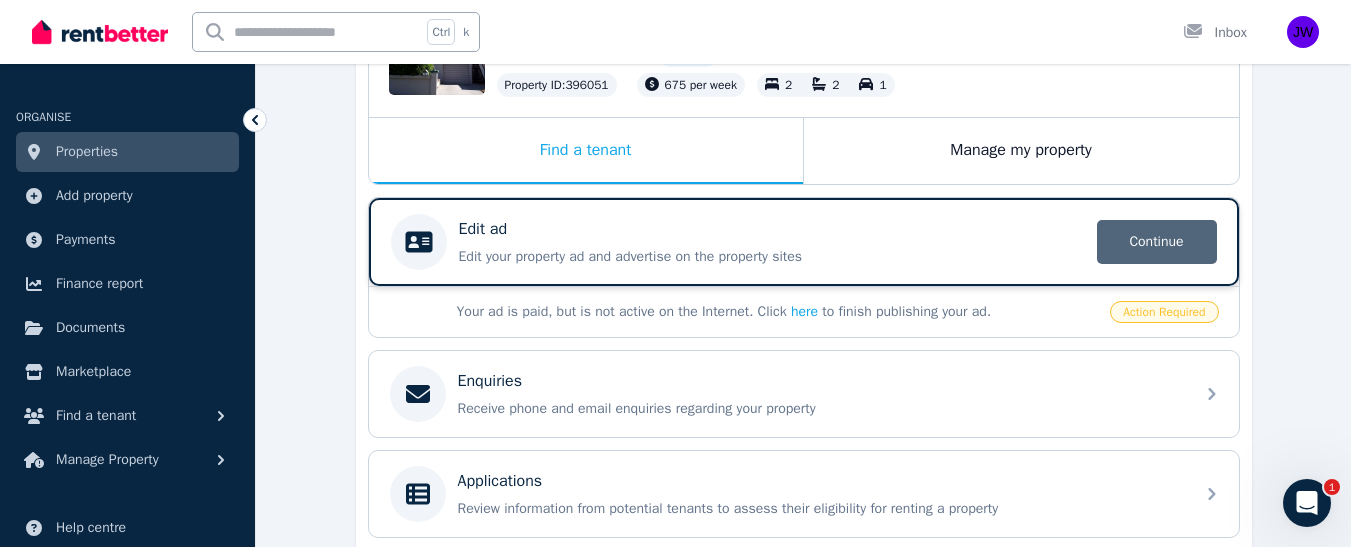 click on "Continue" at bounding box center (1157, 242) 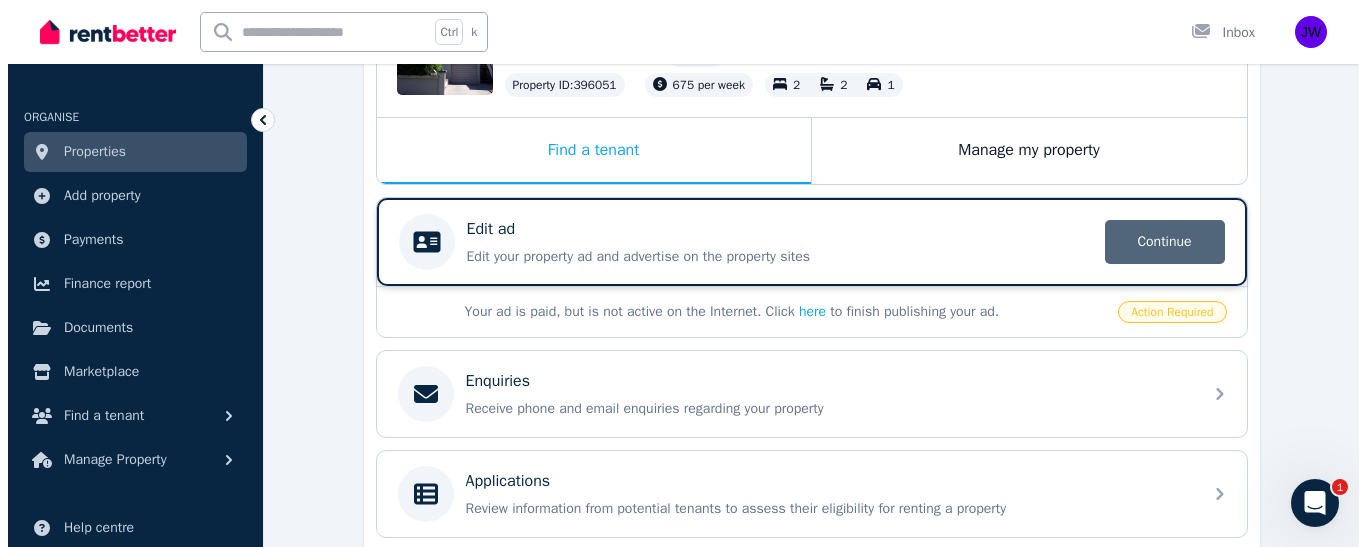 scroll, scrollTop: 0, scrollLeft: 0, axis: both 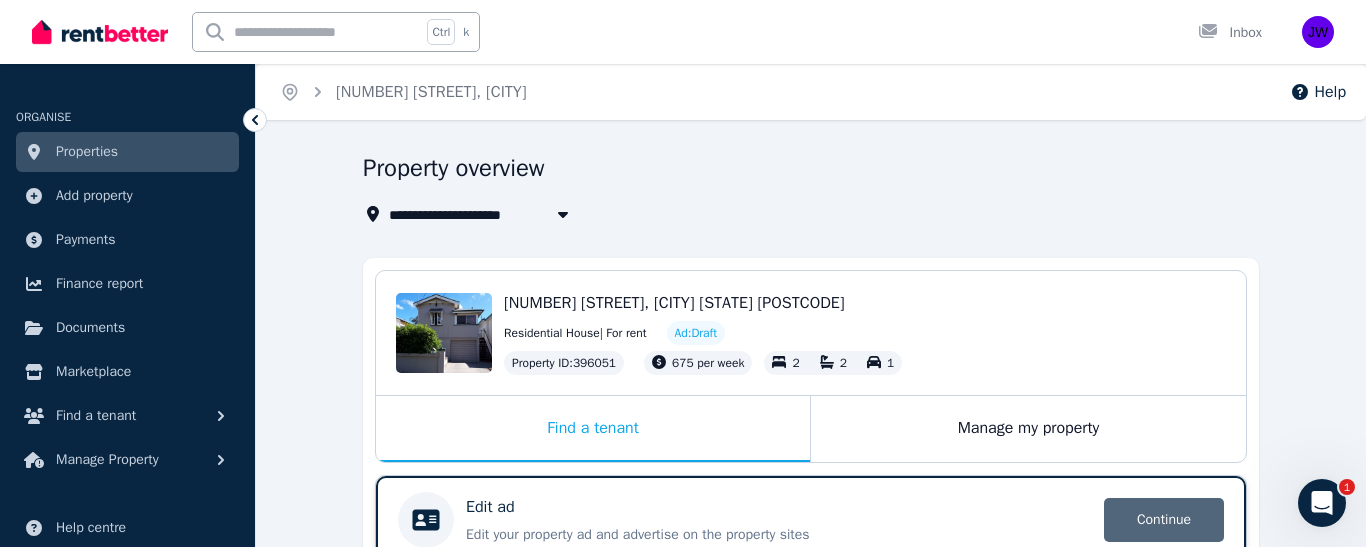 select on "***" 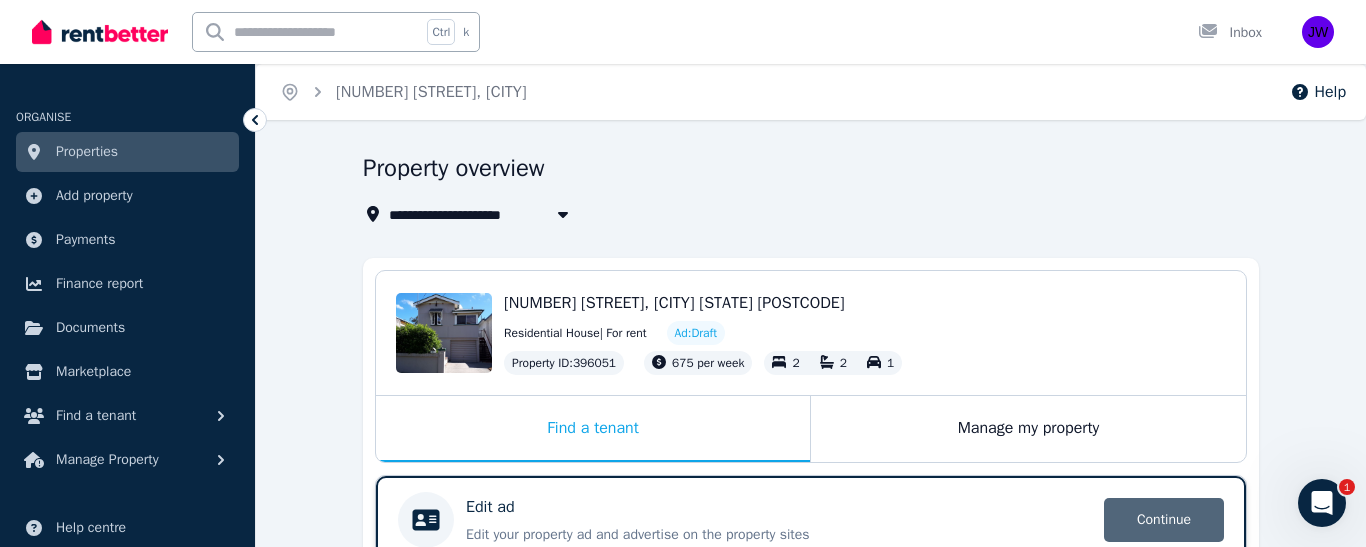 select on "**********" 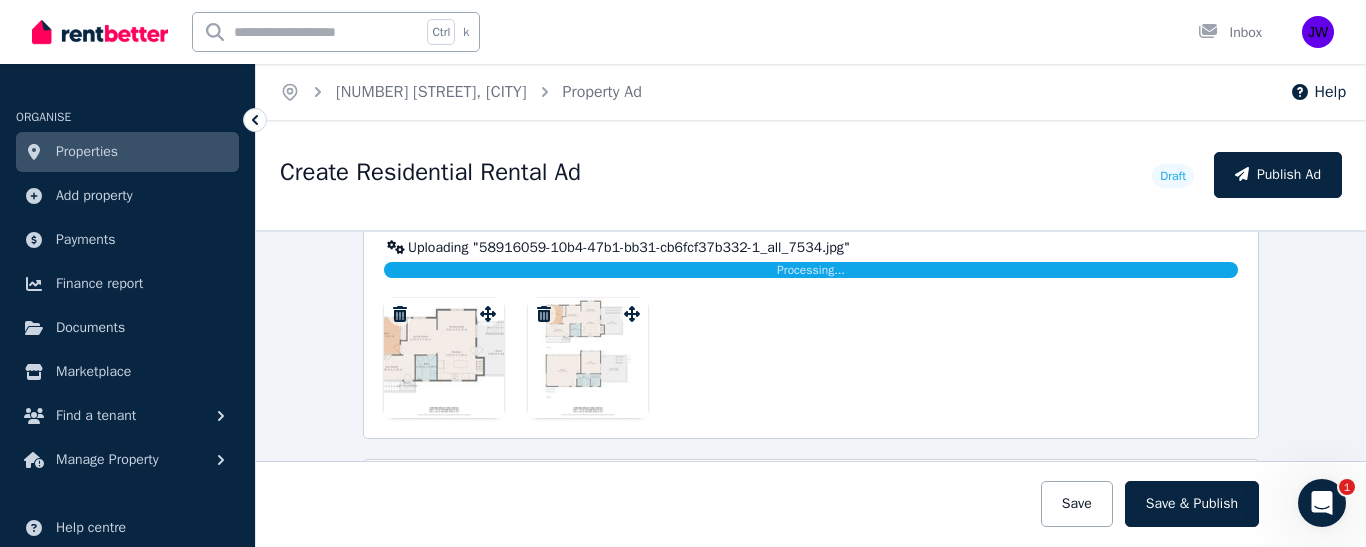 scroll, scrollTop: 3066, scrollLeft: 0, axis: vertical 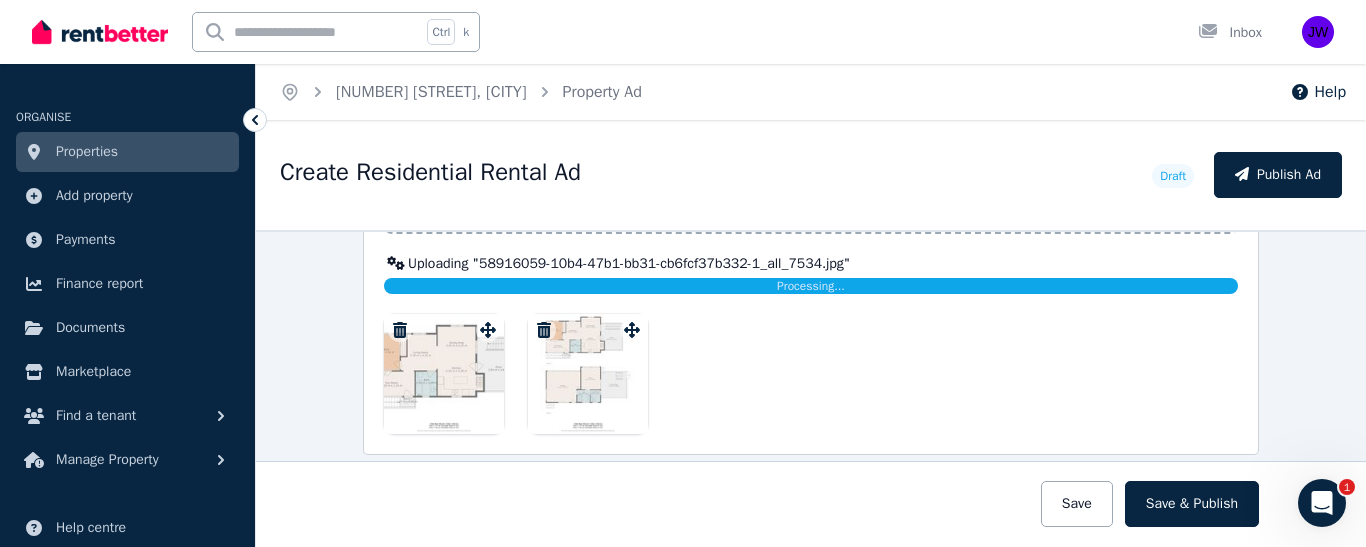 click at bounding box center [811, 374] 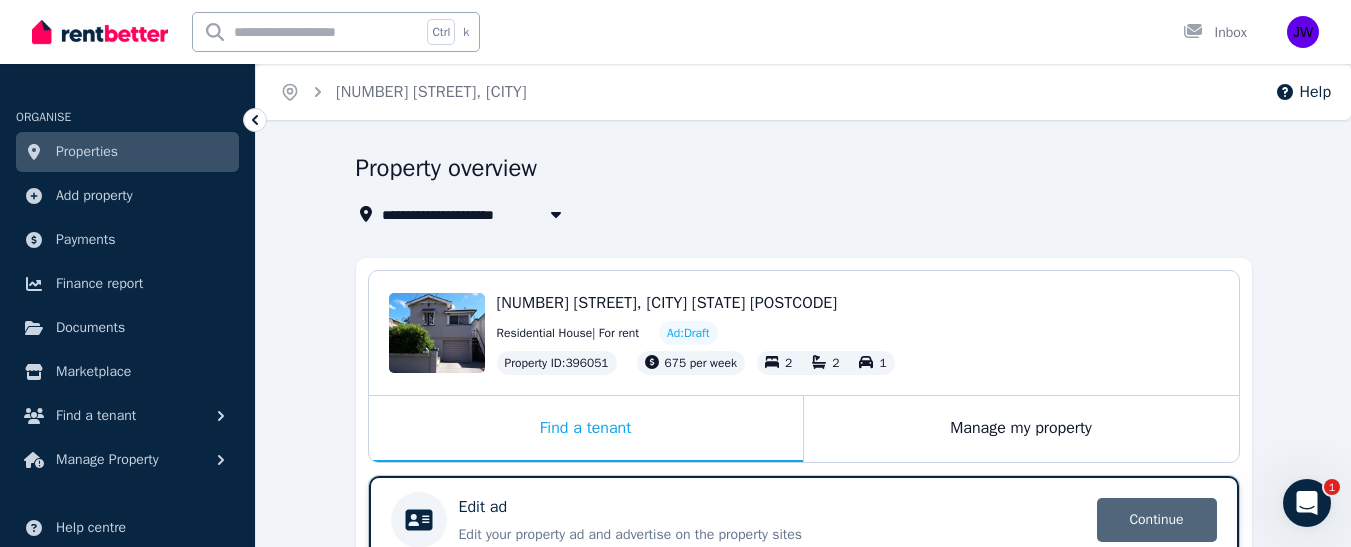 click on "Continue" at bounding box center [1157, 520] 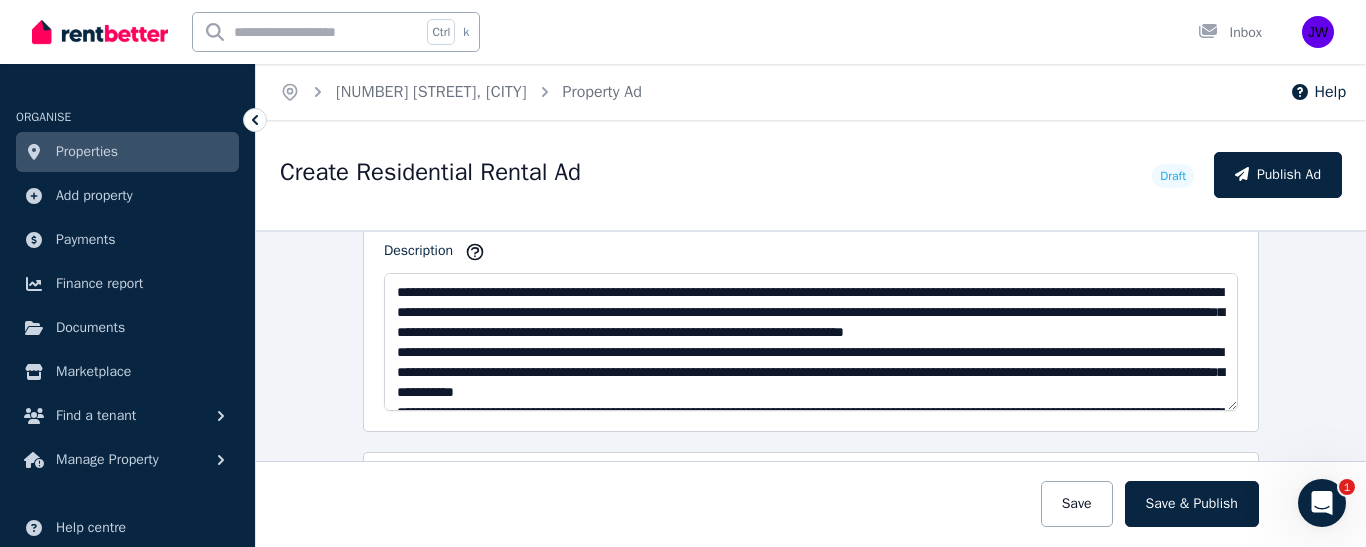 scroll, scrollTop: 1304, scrollLeft: 0, axis: vertical 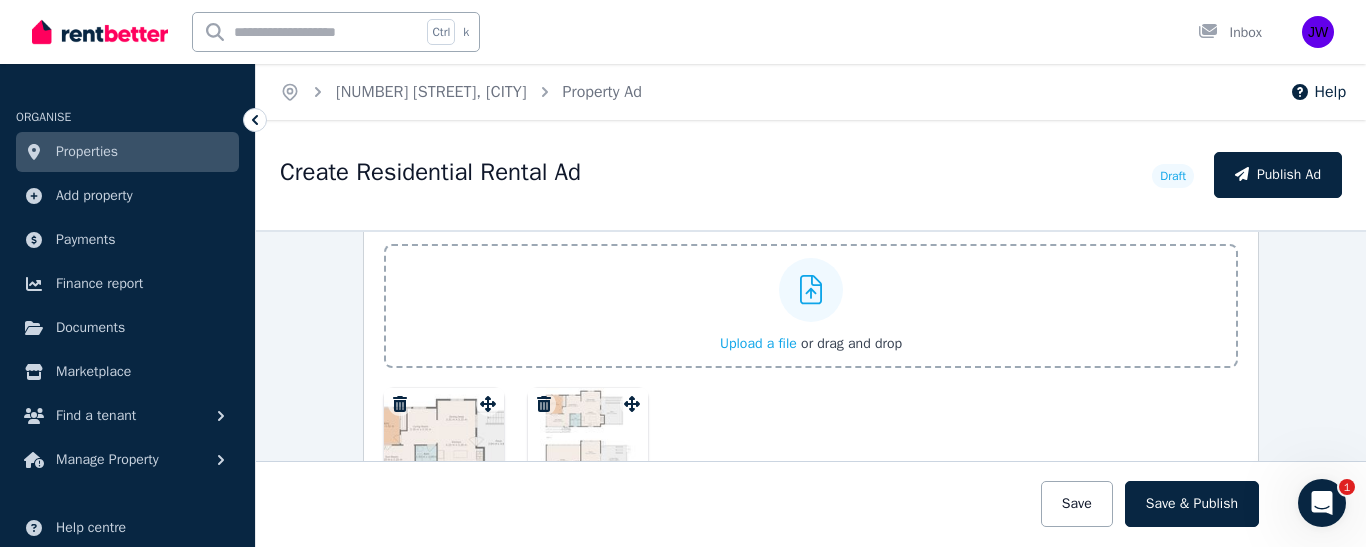 click at bounding box center (811, 448) 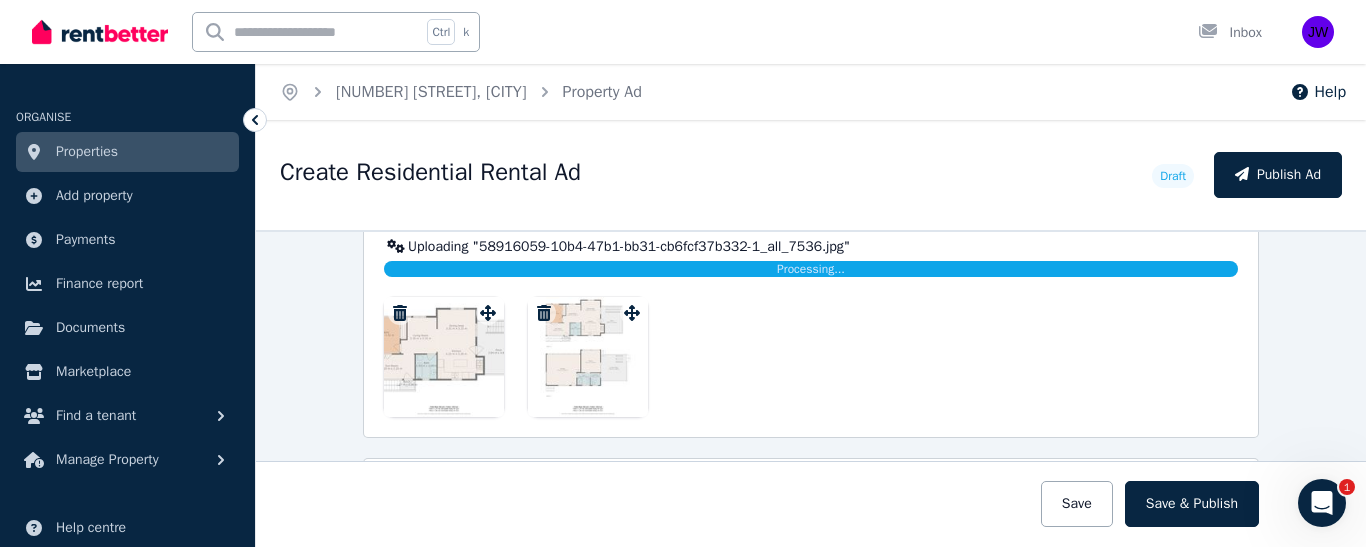 scroll, scrollTop: 3082, scrollLeft: 0, axis: vertical 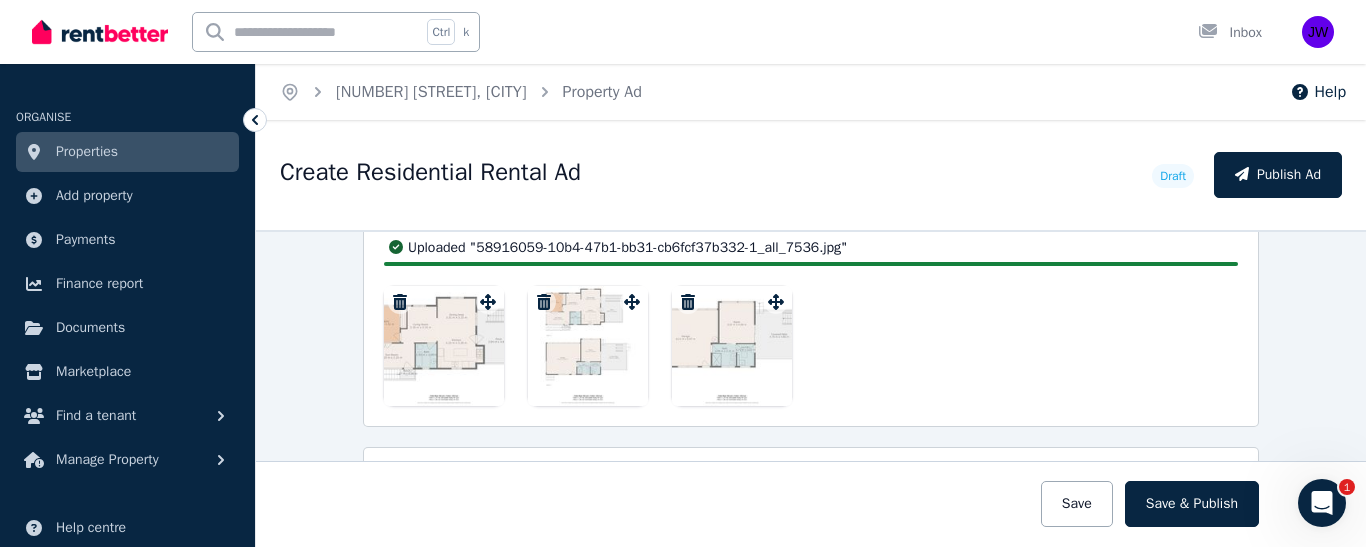 click at bounding box center (588, 346) 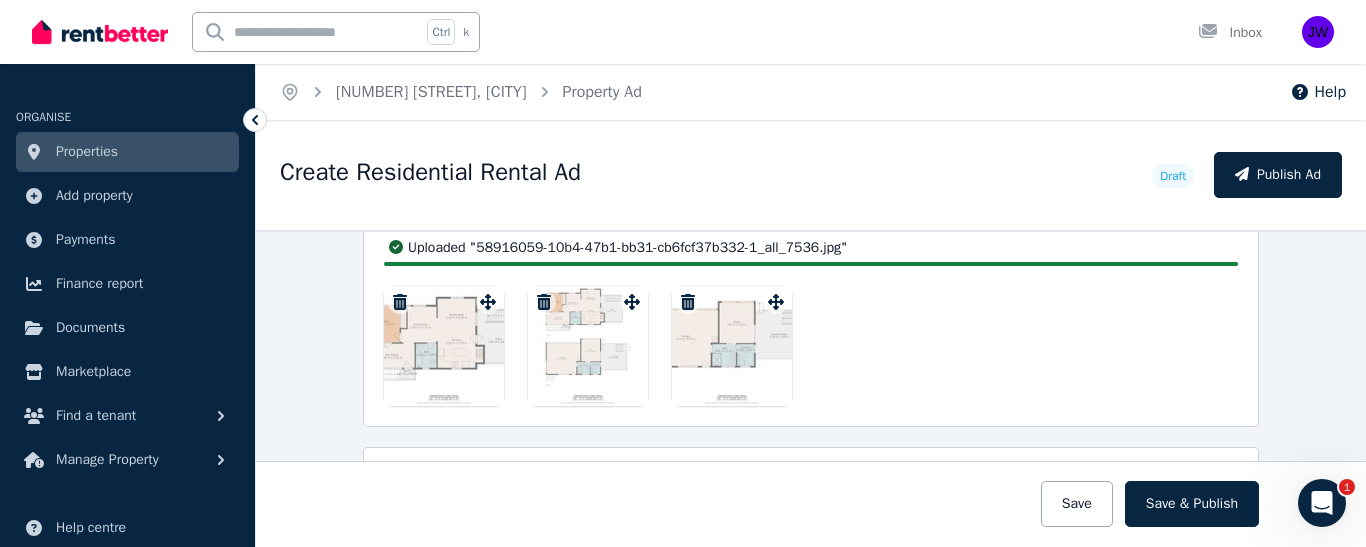 scroll, scrollTop: 3034, scrollLeft: 0, axis: vertical 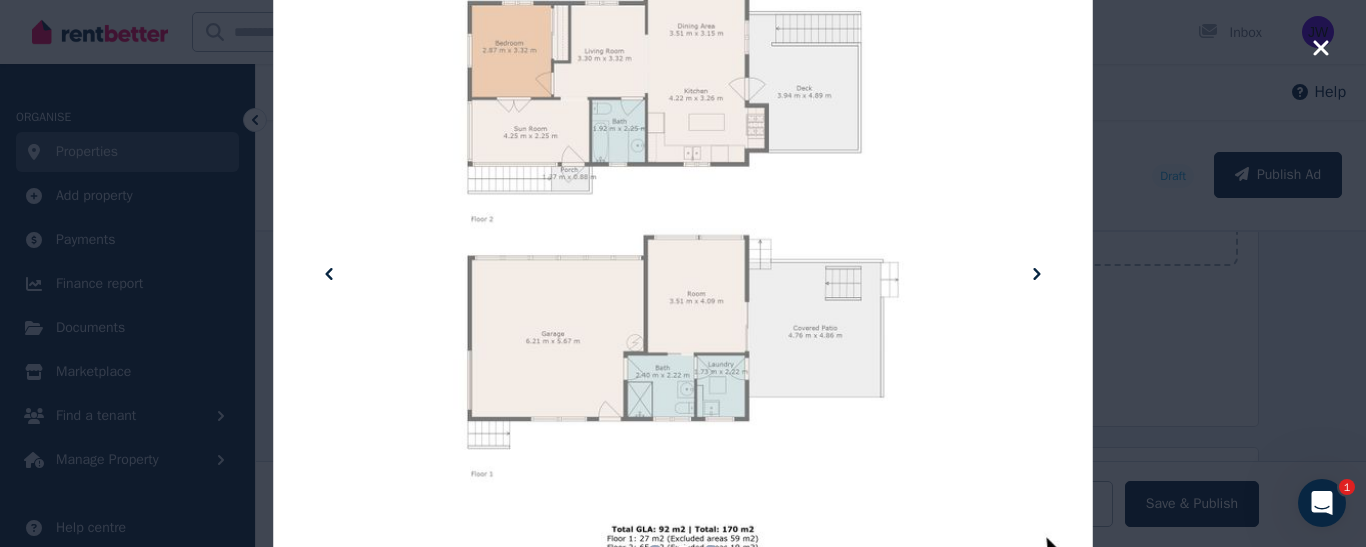 click at bounding box center (683, 273) 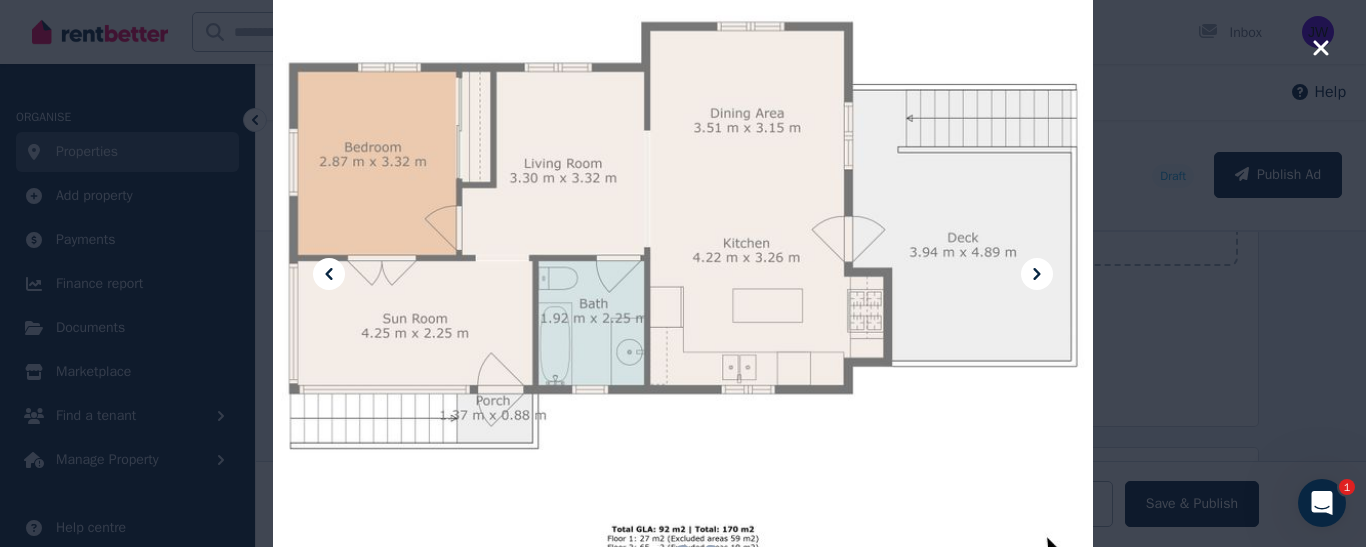 click 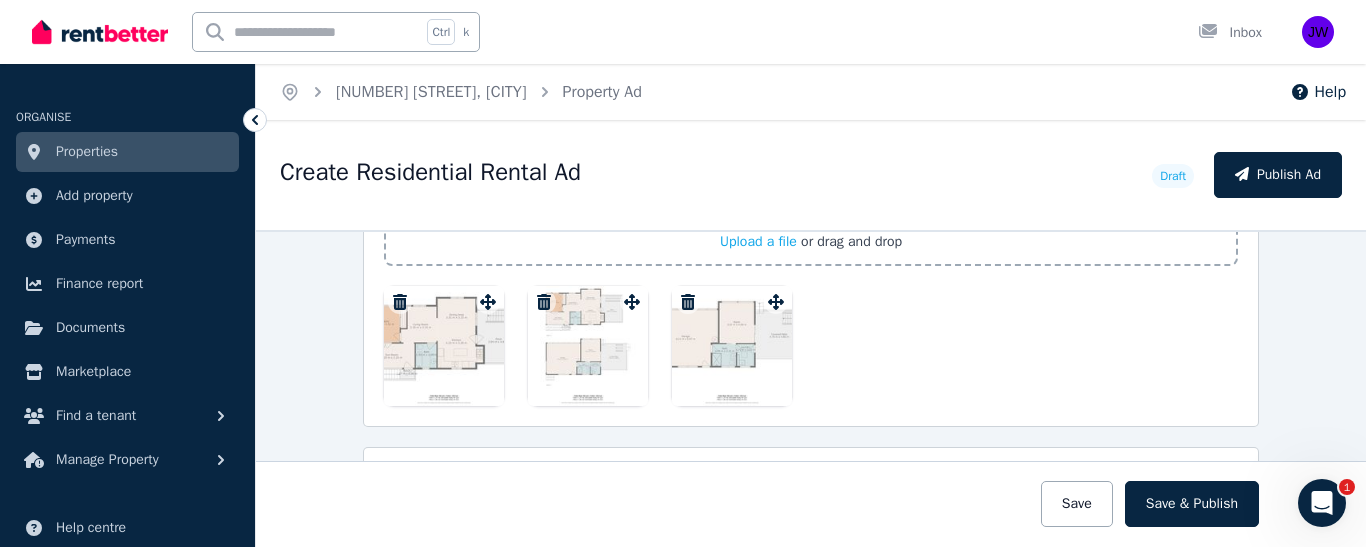 drag, startPoint x: 583, startPoint y: 339, endPoint x: 608, endPoint y: 338, distance: 25.019993 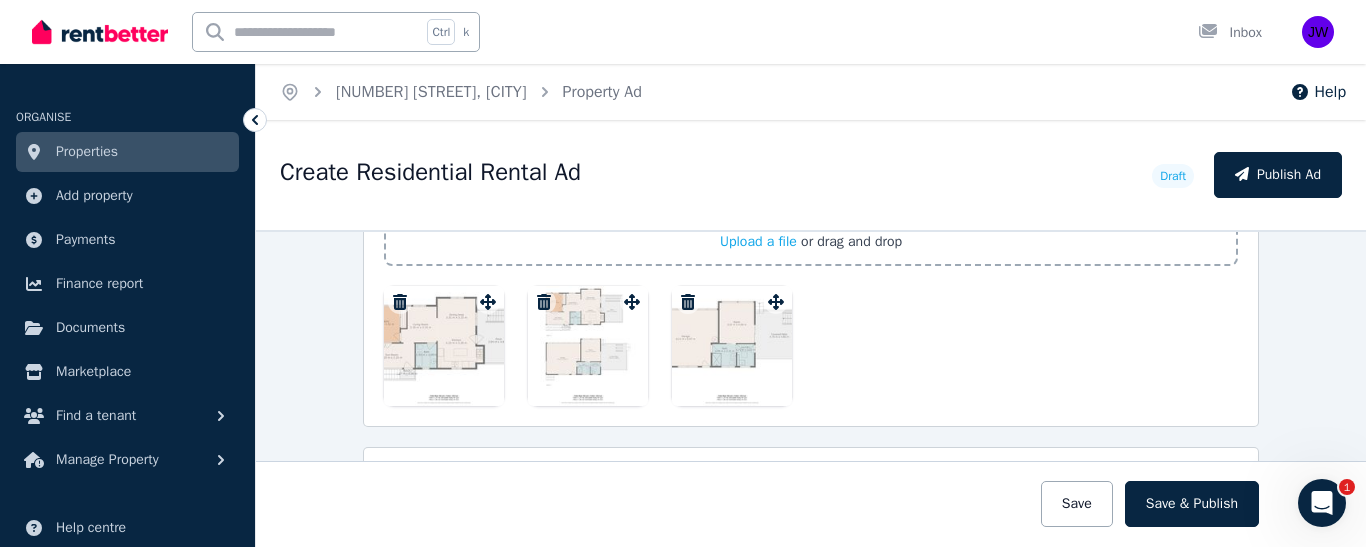 click at bounding box center [588, 346] 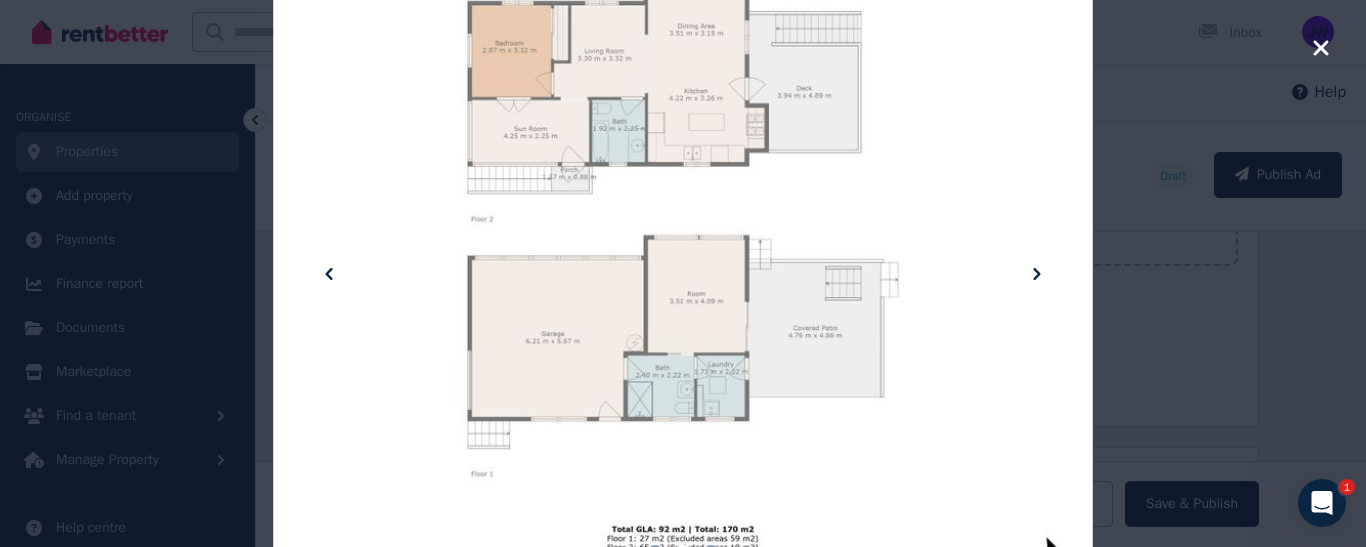 click 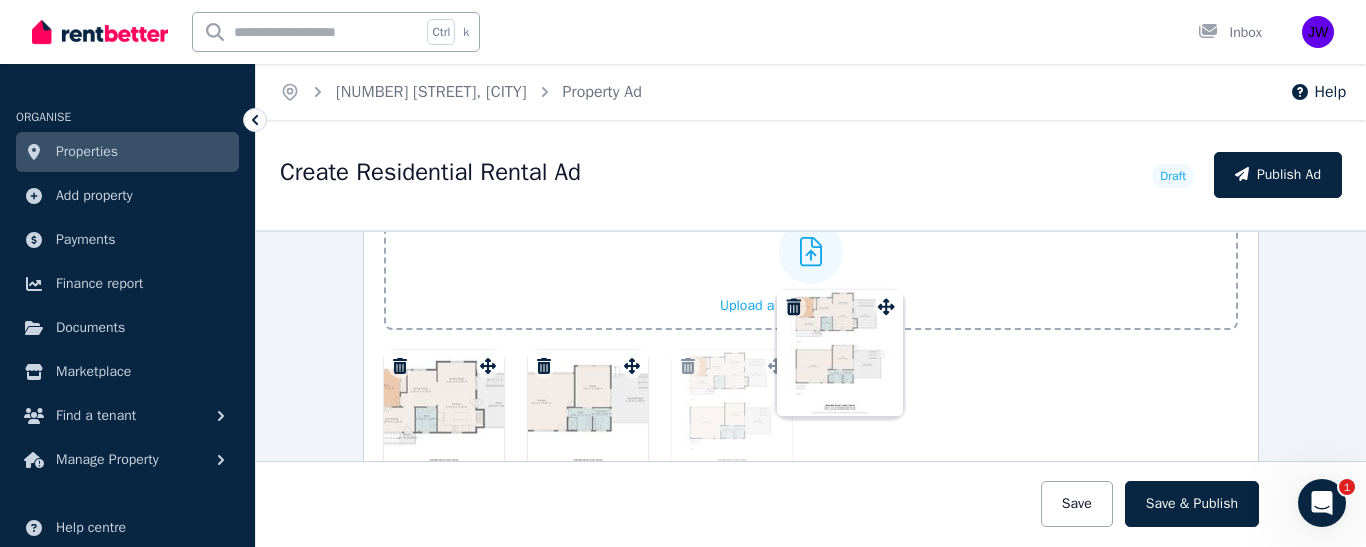 scroll, scrollTop: 2967, scrollLeft: 0, axis: vertical 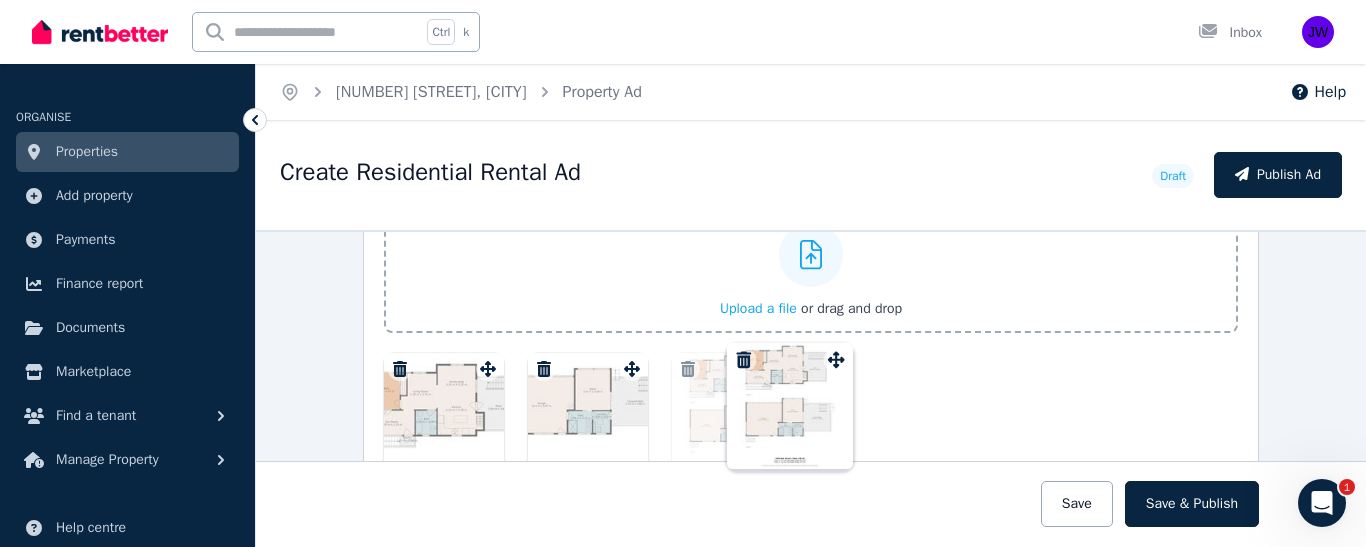drag, startPoint x: 623, startPoint y: 305, endPoint x: 827, endPoint y: 346, distance: 208.07932 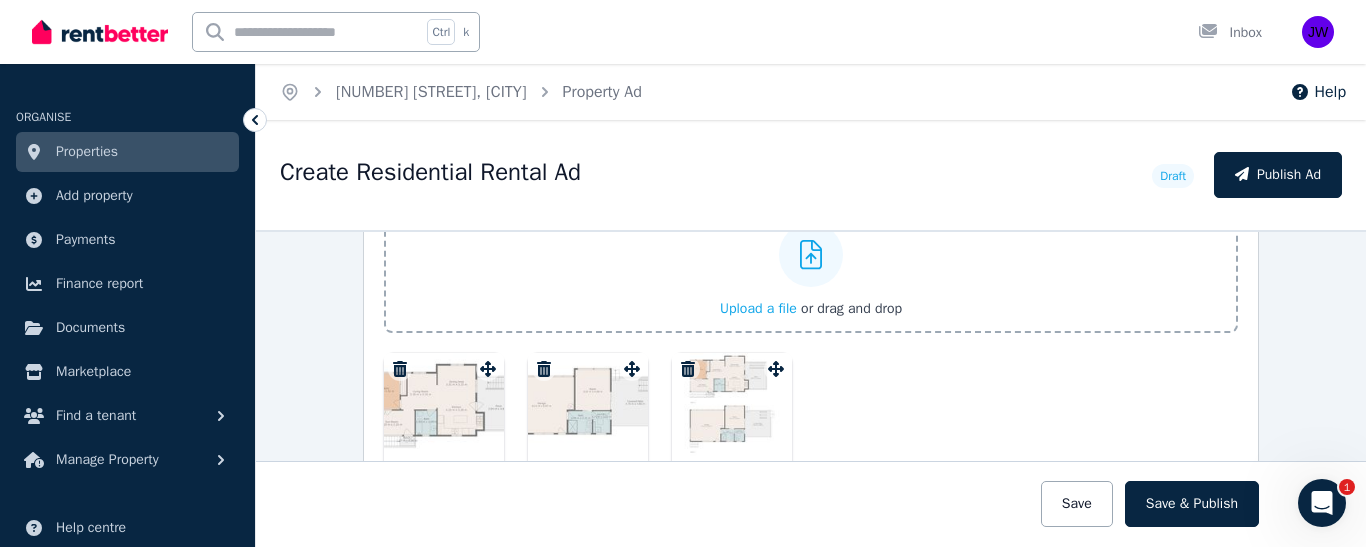 drag, startPoint x: 584, startPoint y: 395, endPoint x: 452, endPoint y: 451, distance: 143.38759 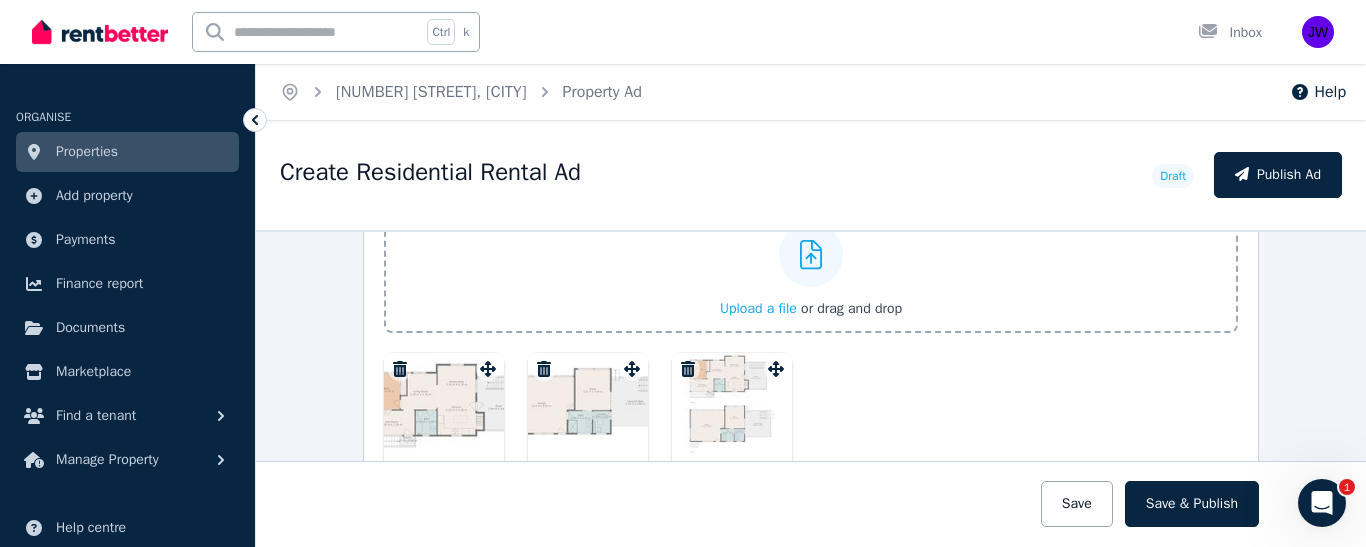 click at bounding box center (811, 413) 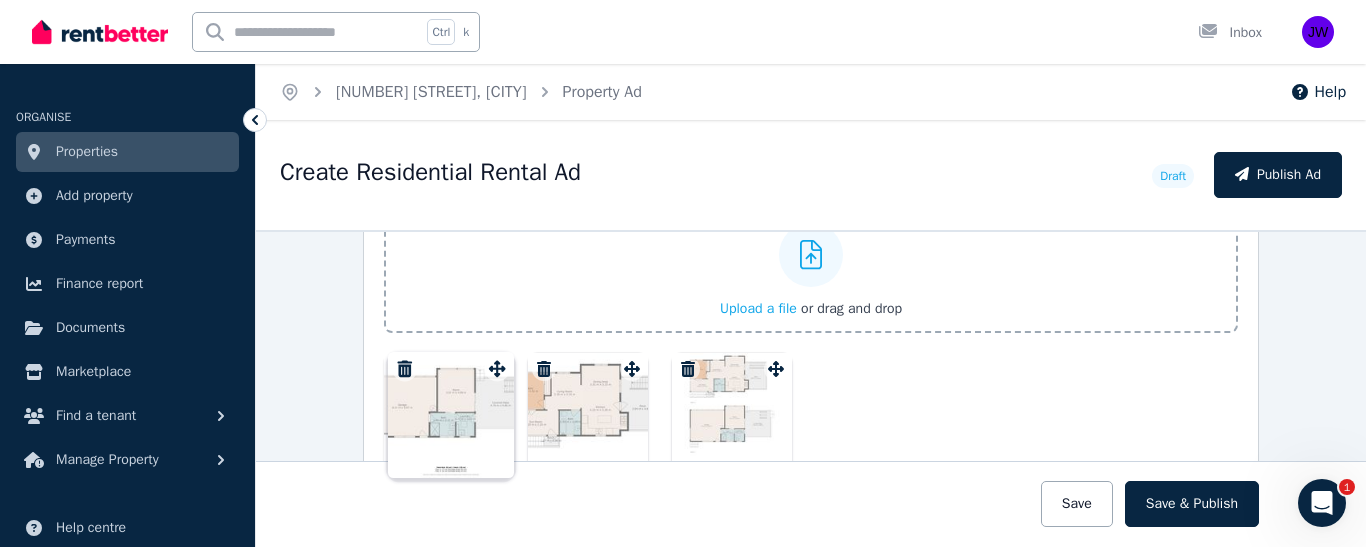drag, startPoint x: 627, startPoint y: 374, endPoint x: 497, endPoint y: 357, distance: 131.10683 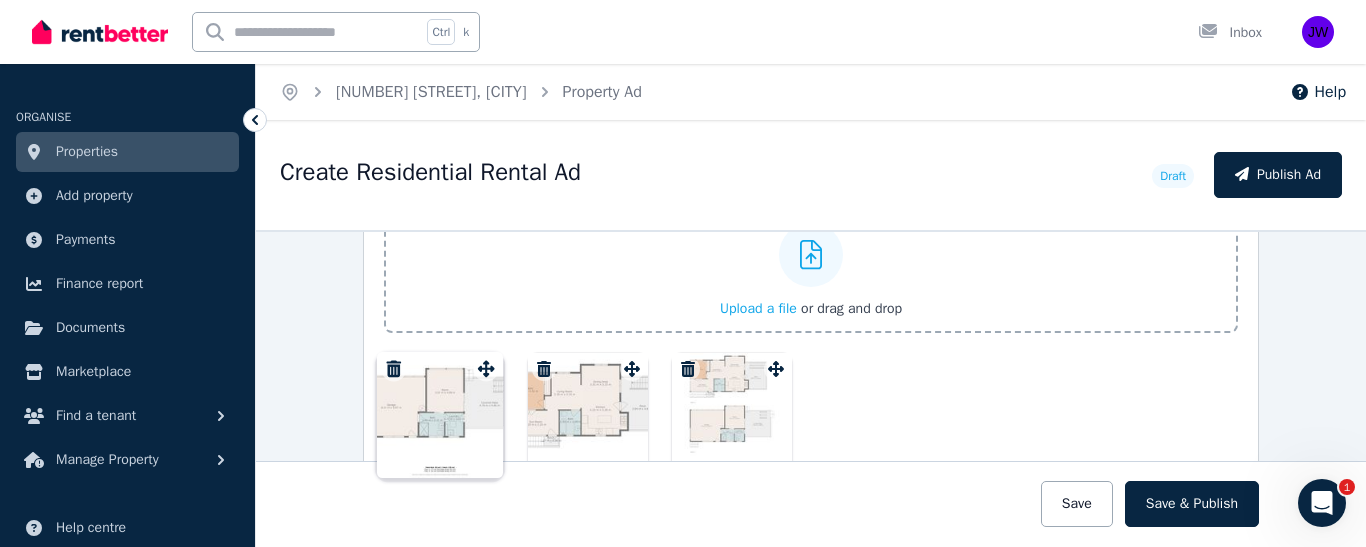 click on "Floor plans Upload a file   or drag and drop Uploaded   " 58916059-10b4-47b1-bb31-cb6fcf37b332-1_all_7536.jpg "
To pick up a draggable item, press the space bar.
While dragging, use the arrow keys to move the item.
Press space again to drop the item in its new position, or press escape to cancel.
Draggable item 8c861e4c-f55c-49de-9a70-ea10512b9741 was moved over droppable area 5c6378ba-3d91-45d8-ac48-550747a8f5f7." at bounding box center (811, 321) 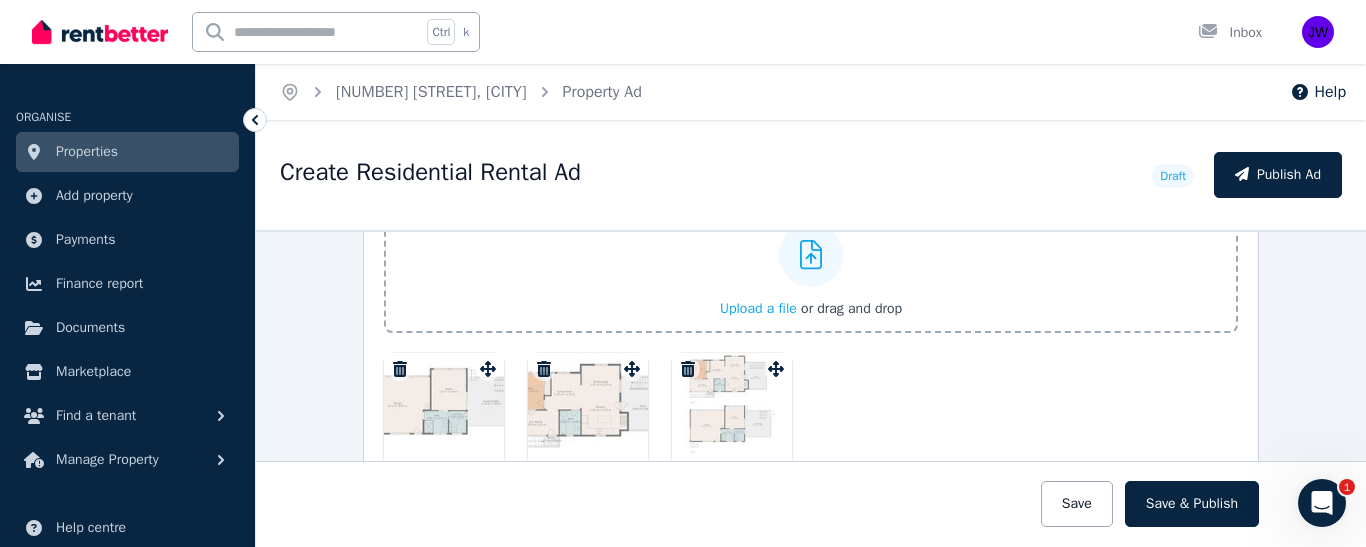 click at bounding box center [444, 413] 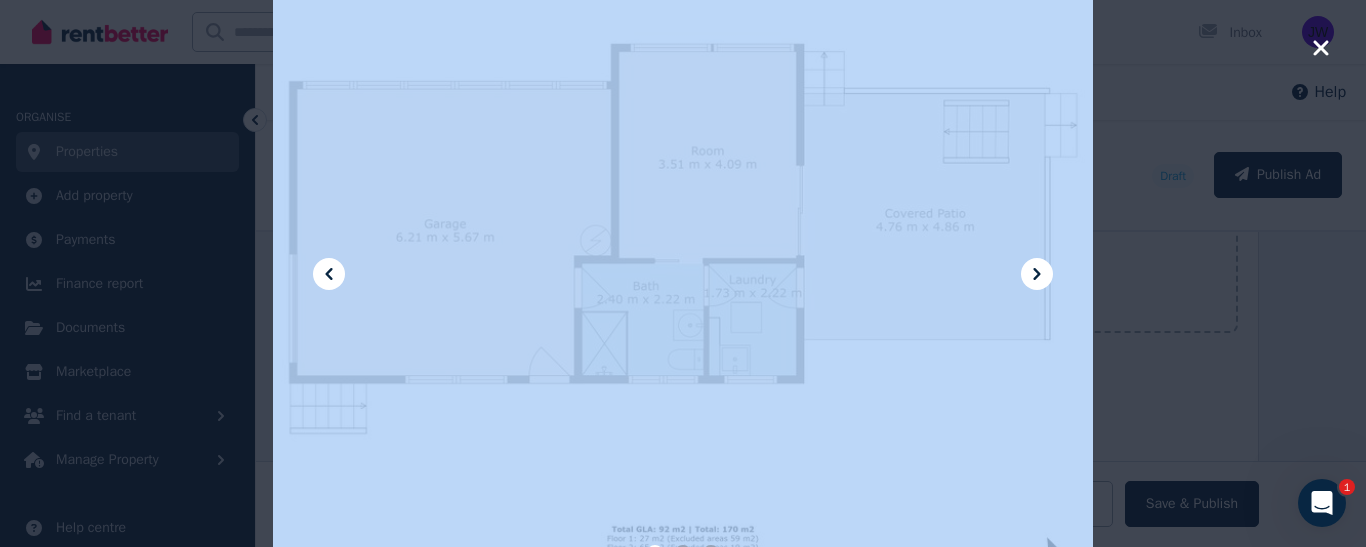click 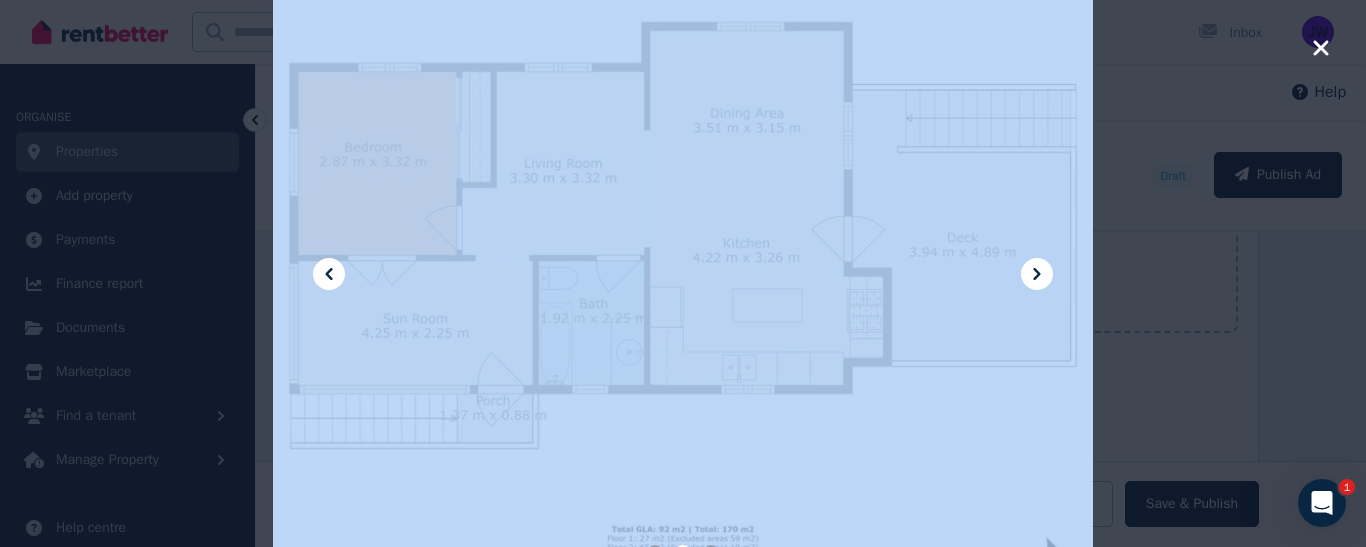 click 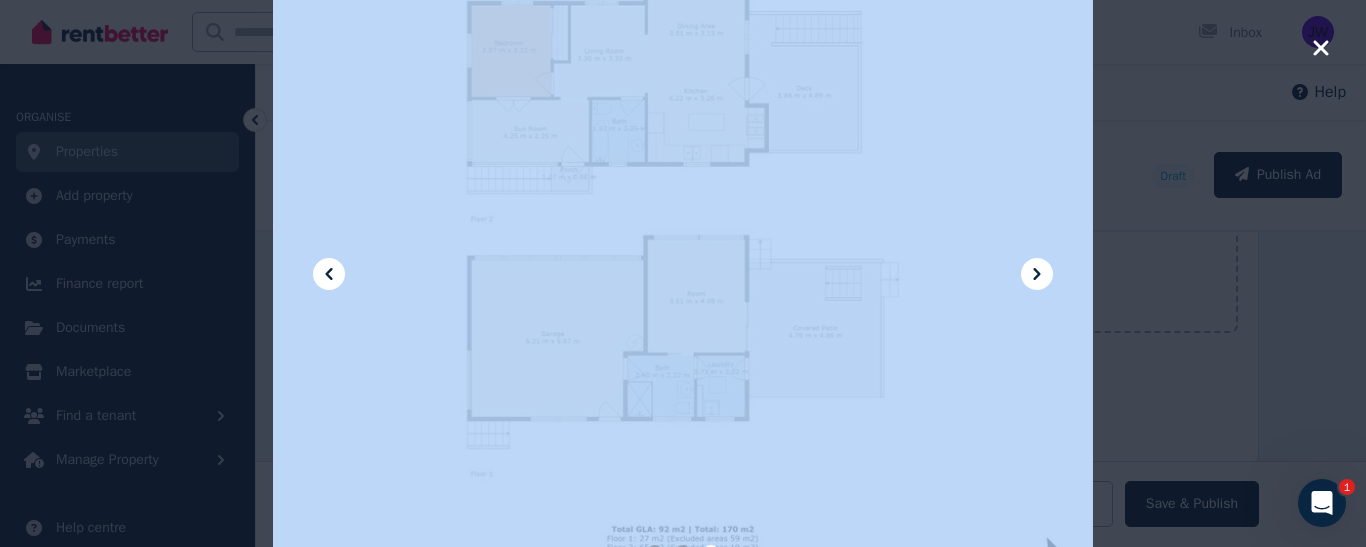 click at bounding box center [683, 273] 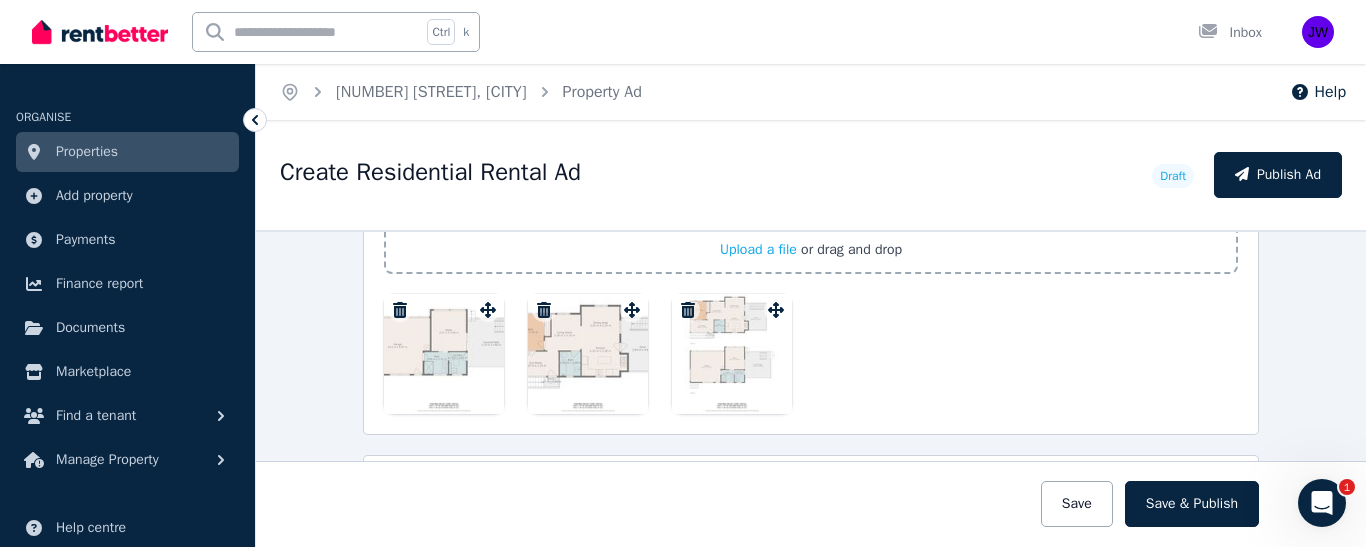 scroll, scrollTop: 3027, scrollLeft: 0, axis: vertical 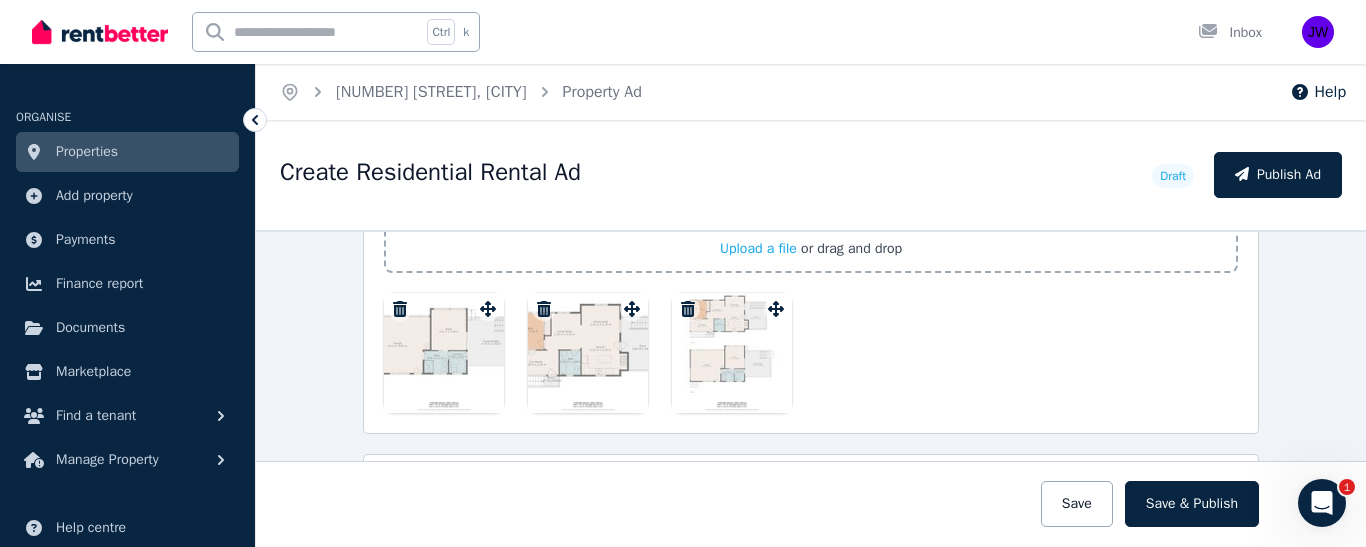 click at bounding box center [444, 353] 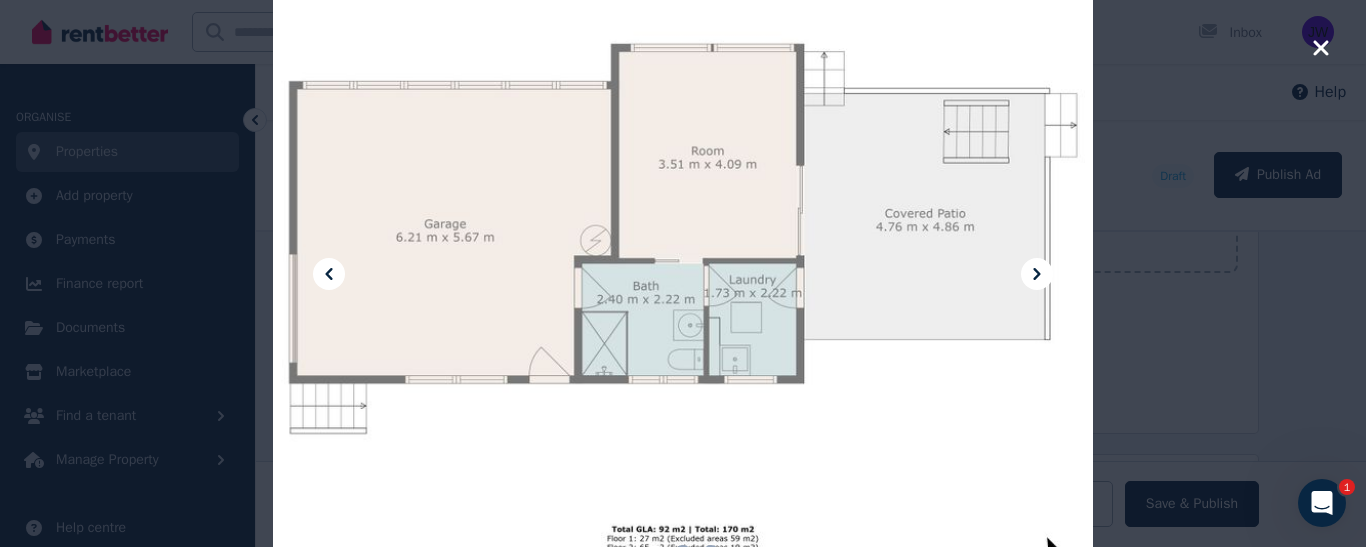 click 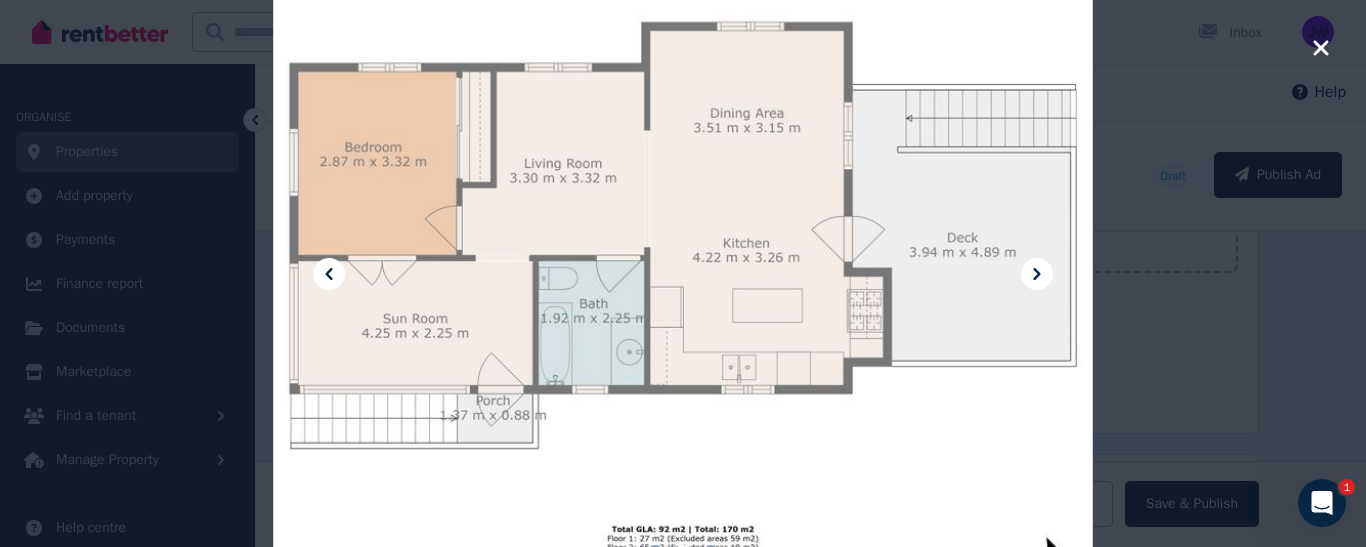 click 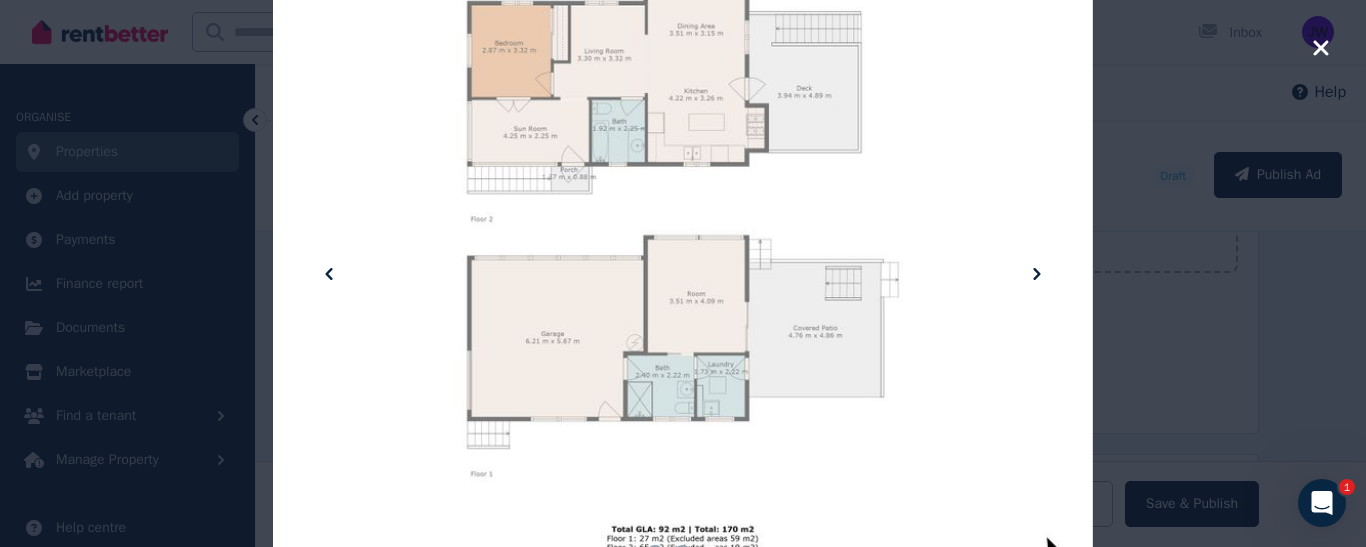 click 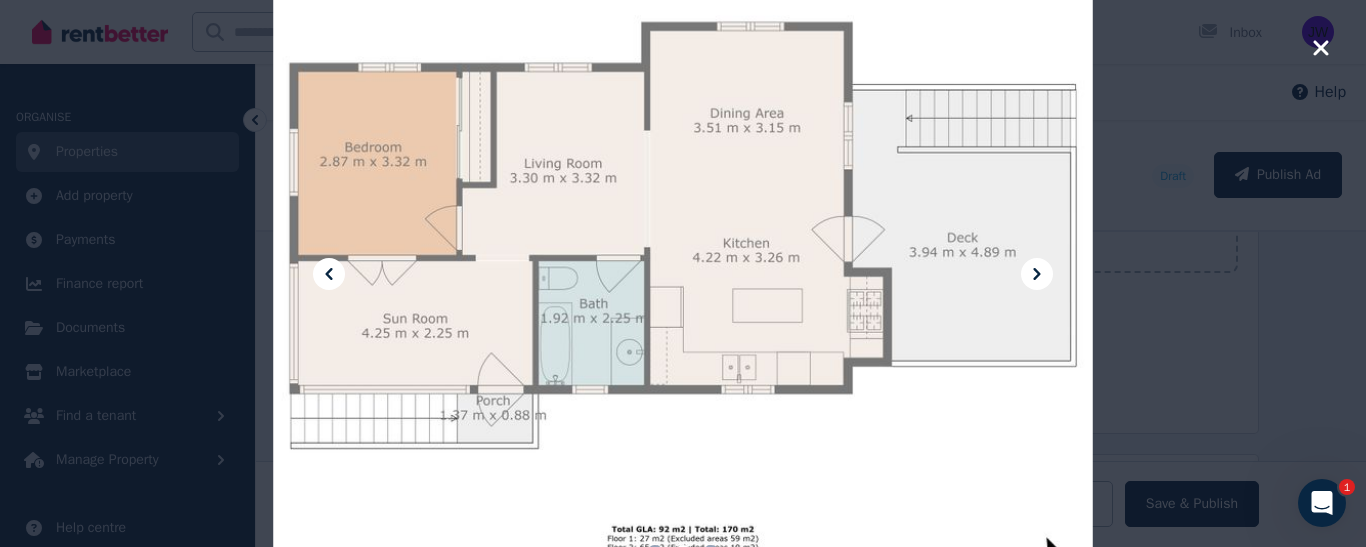 click 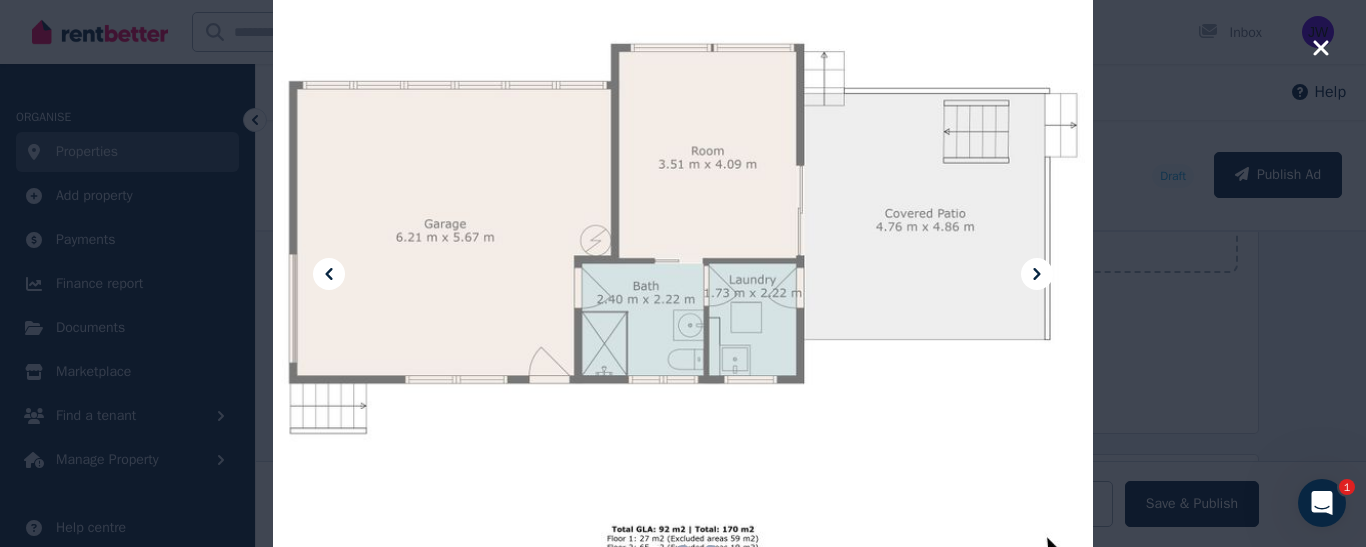 click 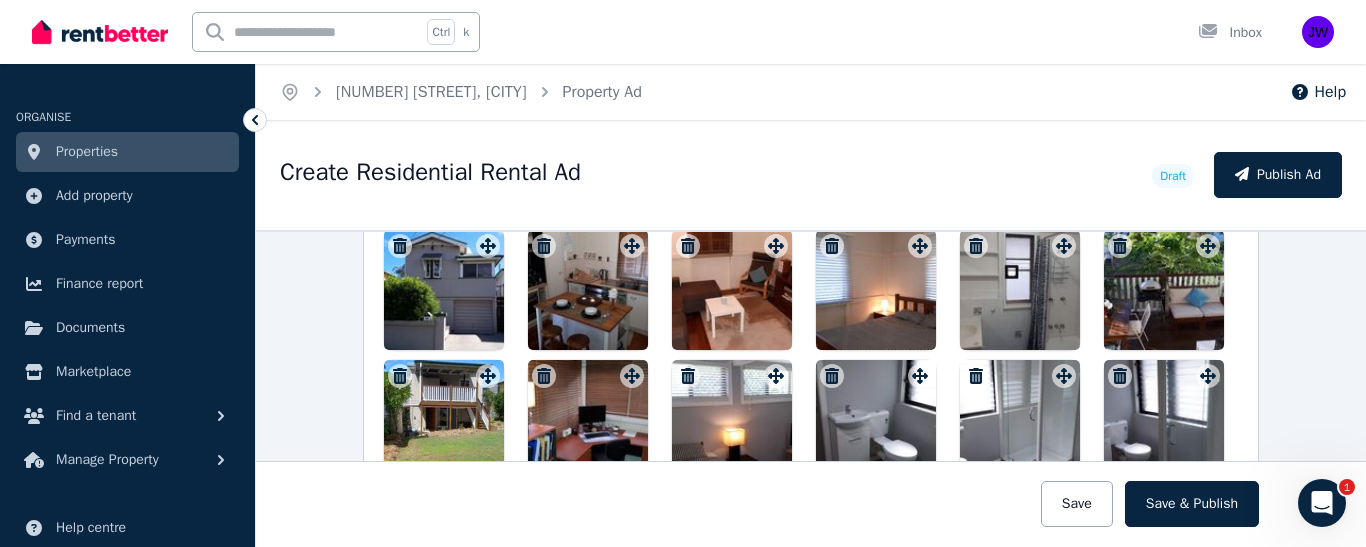 scroll, scrollTop: 2604, scrollLeft: 0, axis: vertical 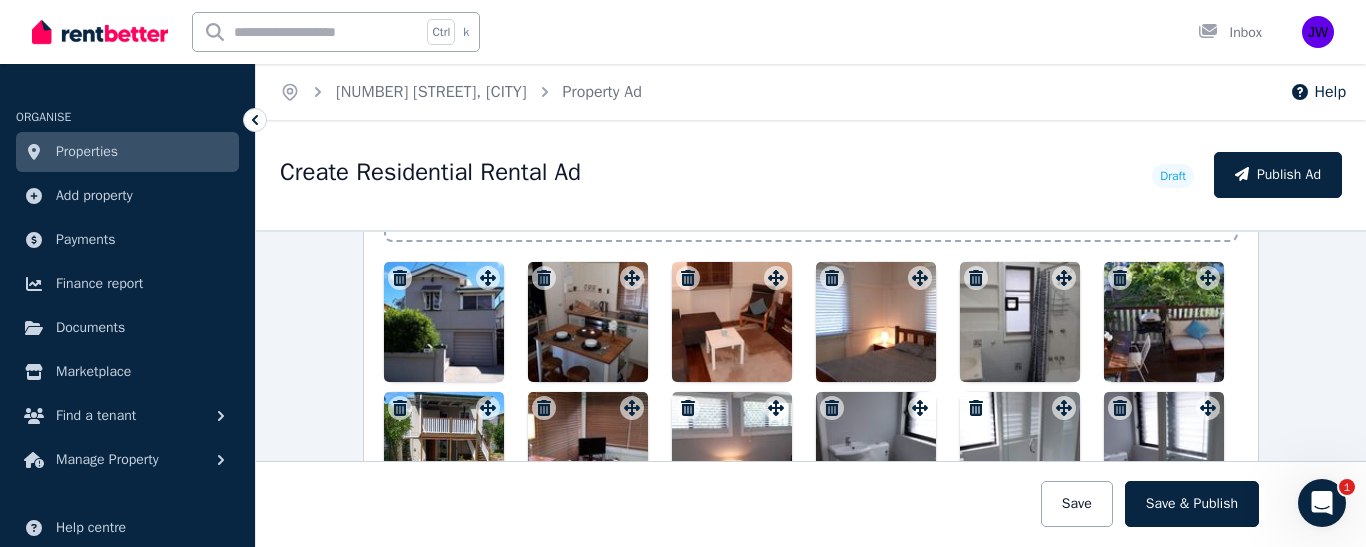 click at bounding box center [444, 322] 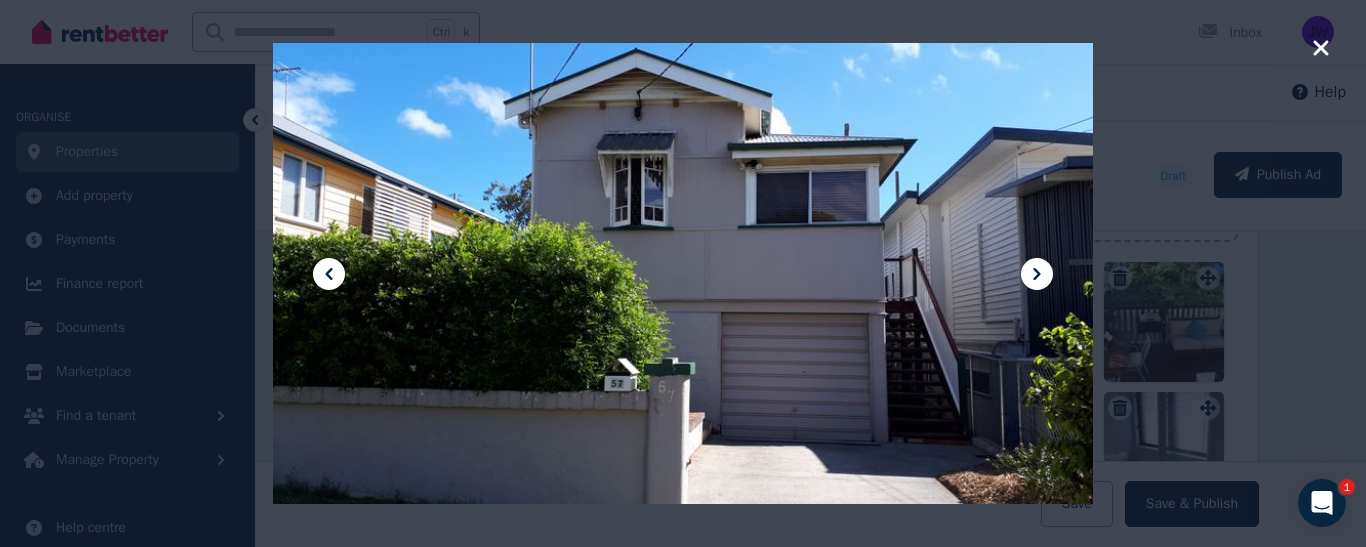 click 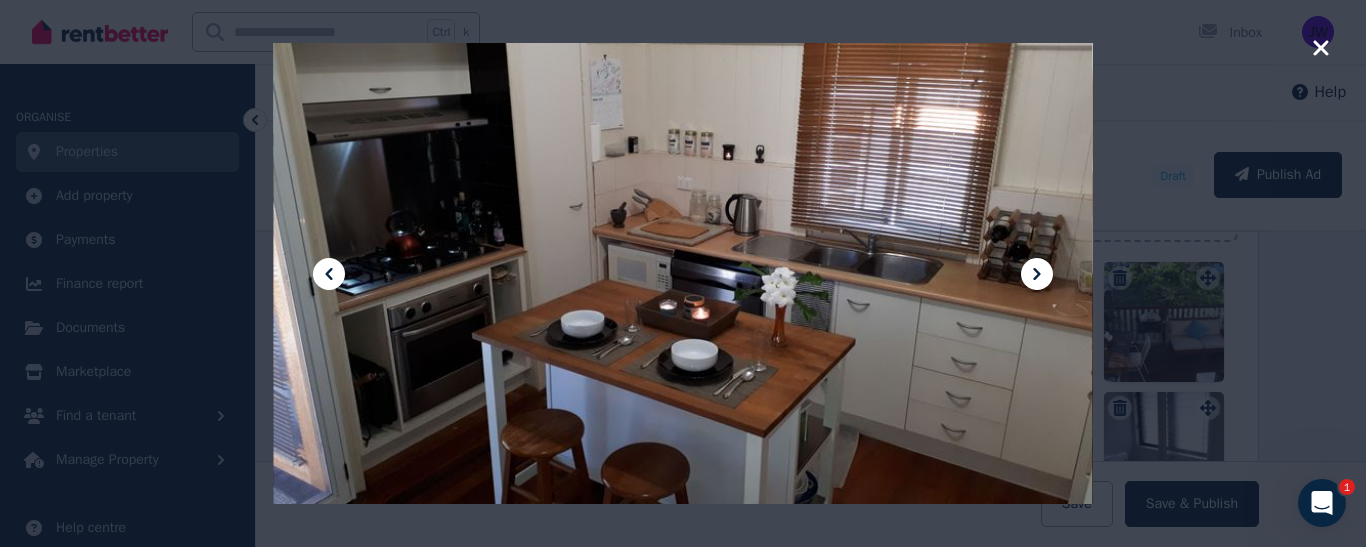 click 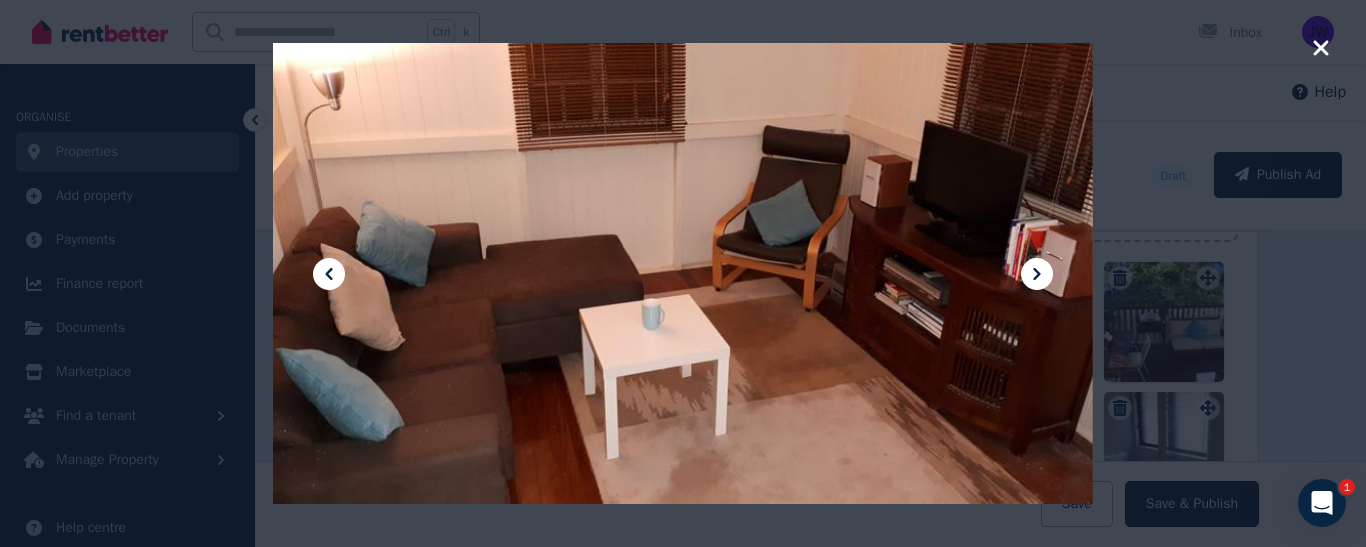 click 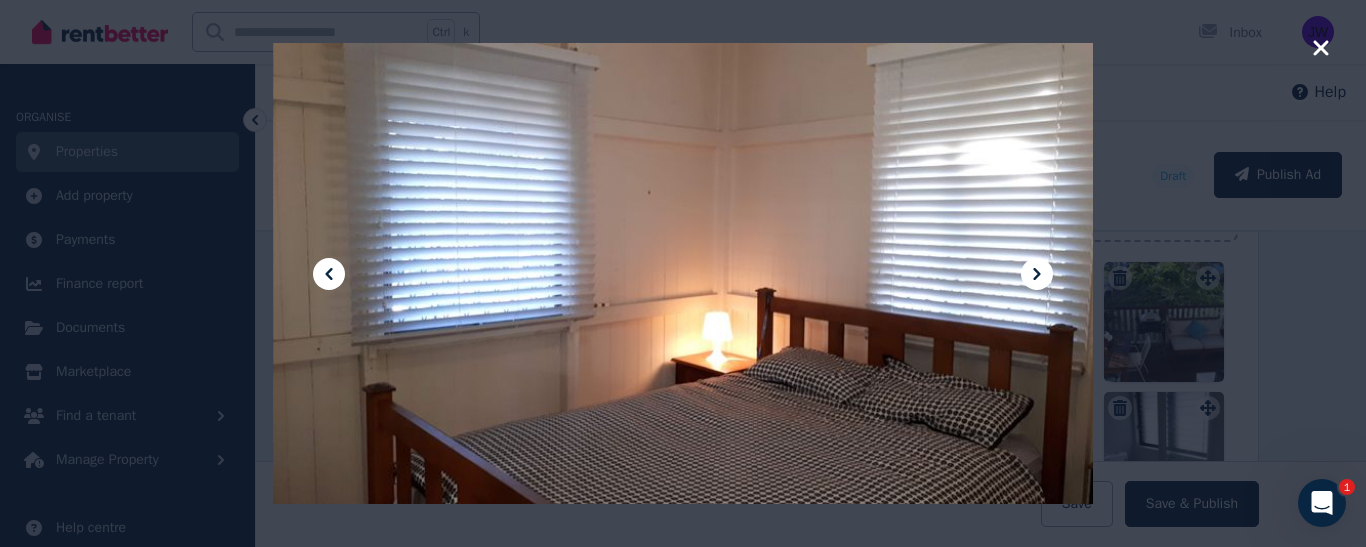 click 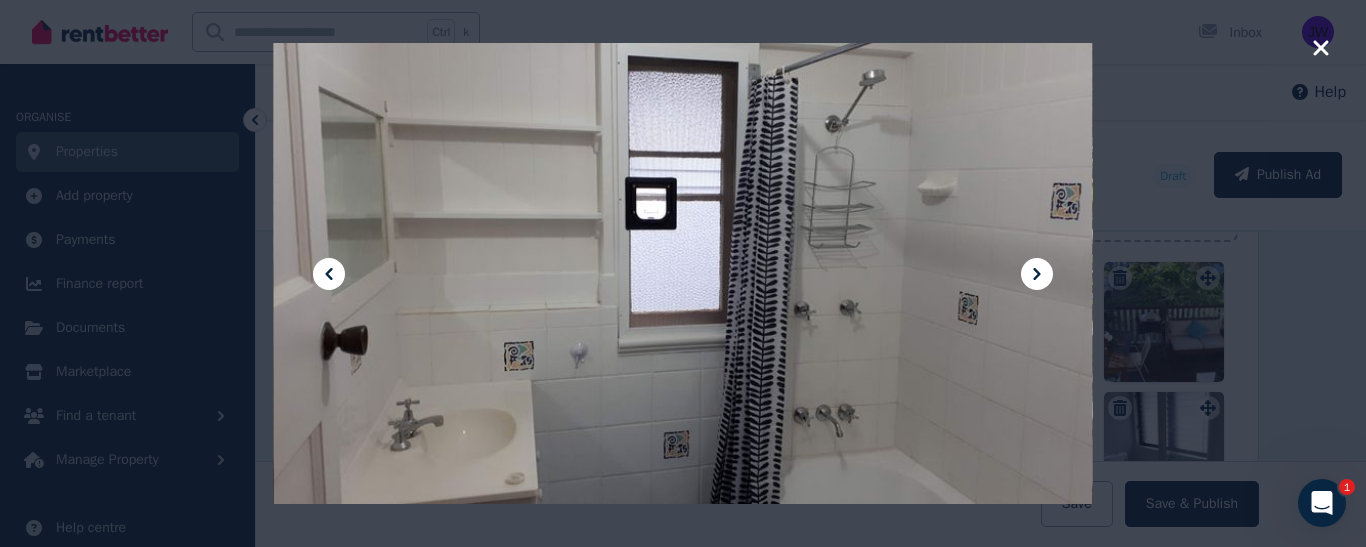 click at bounding box center [683, 273] 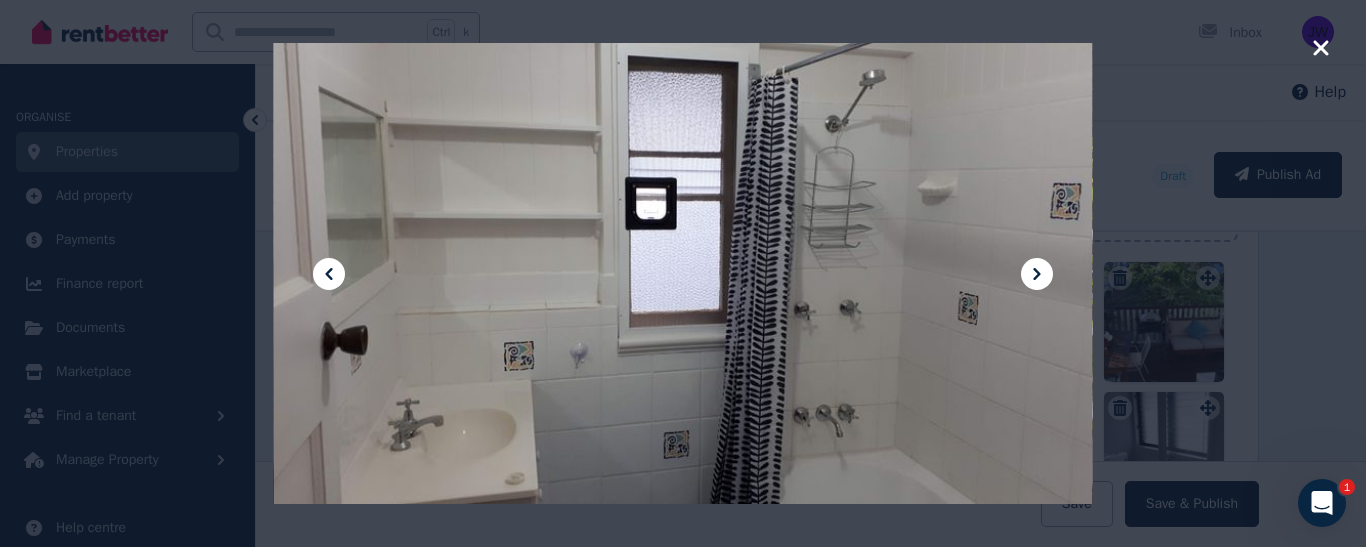 click 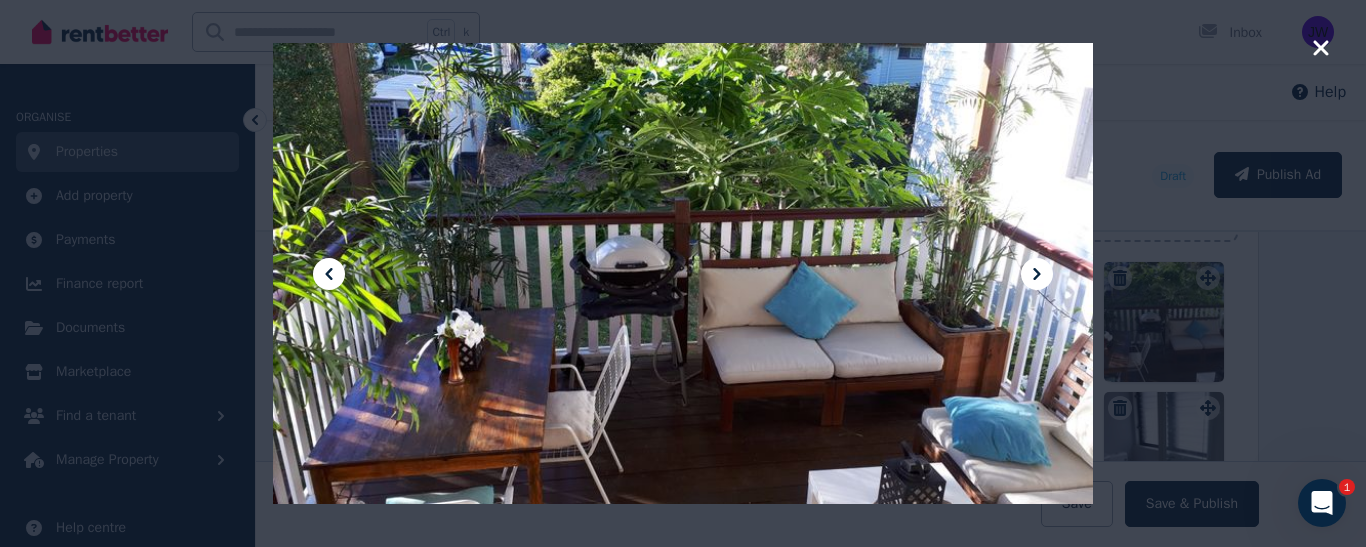 click 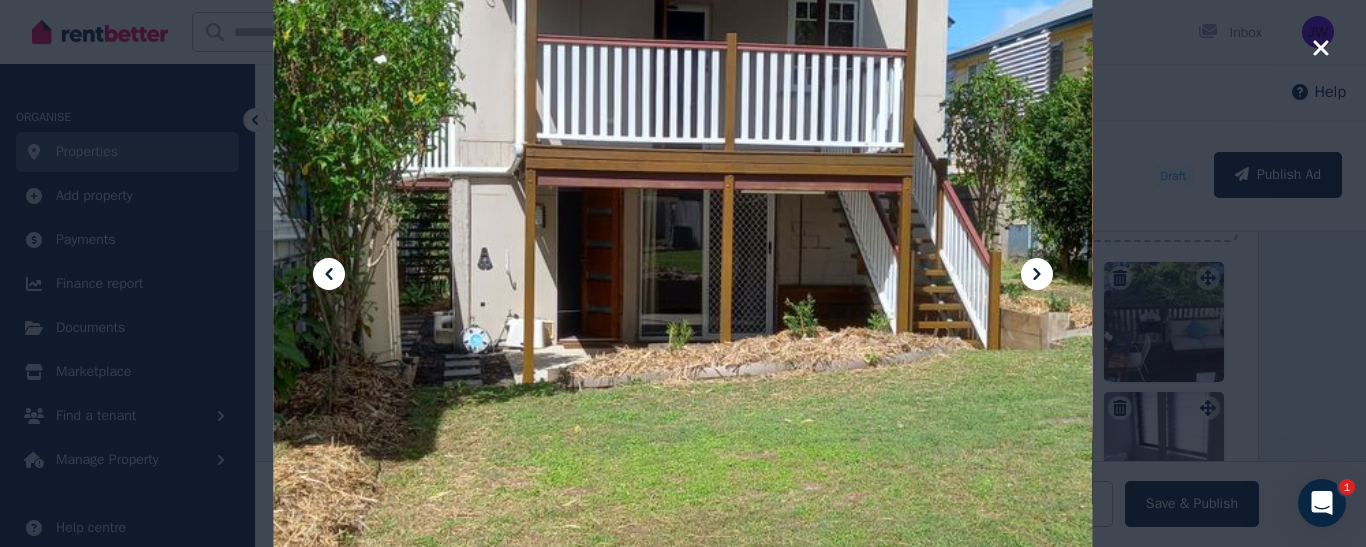 click 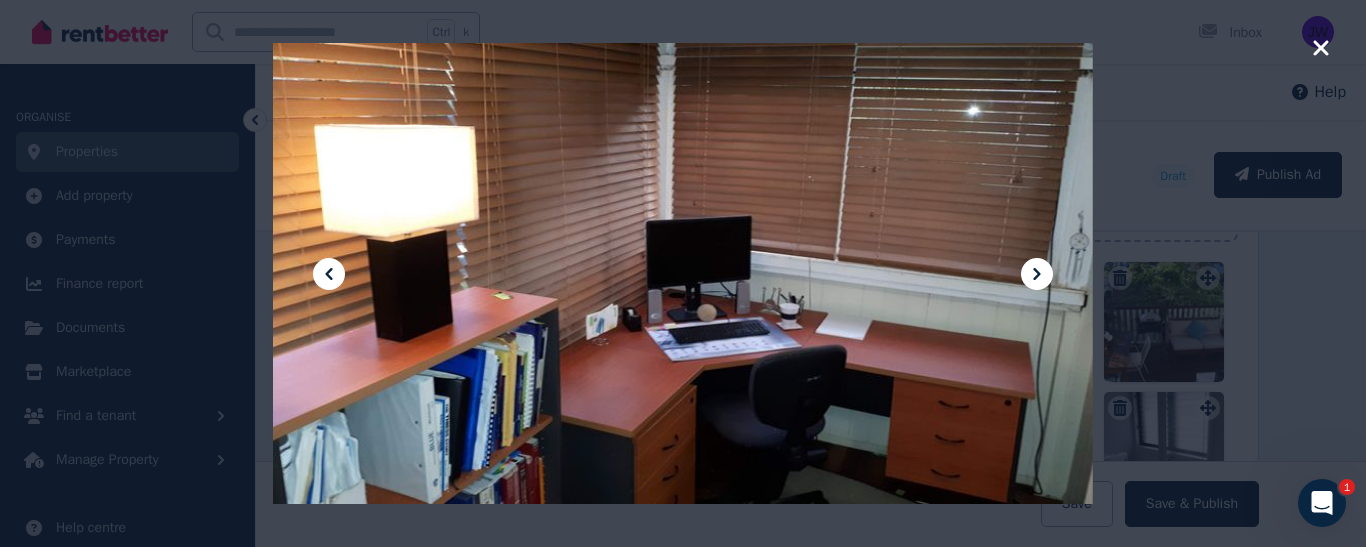 click 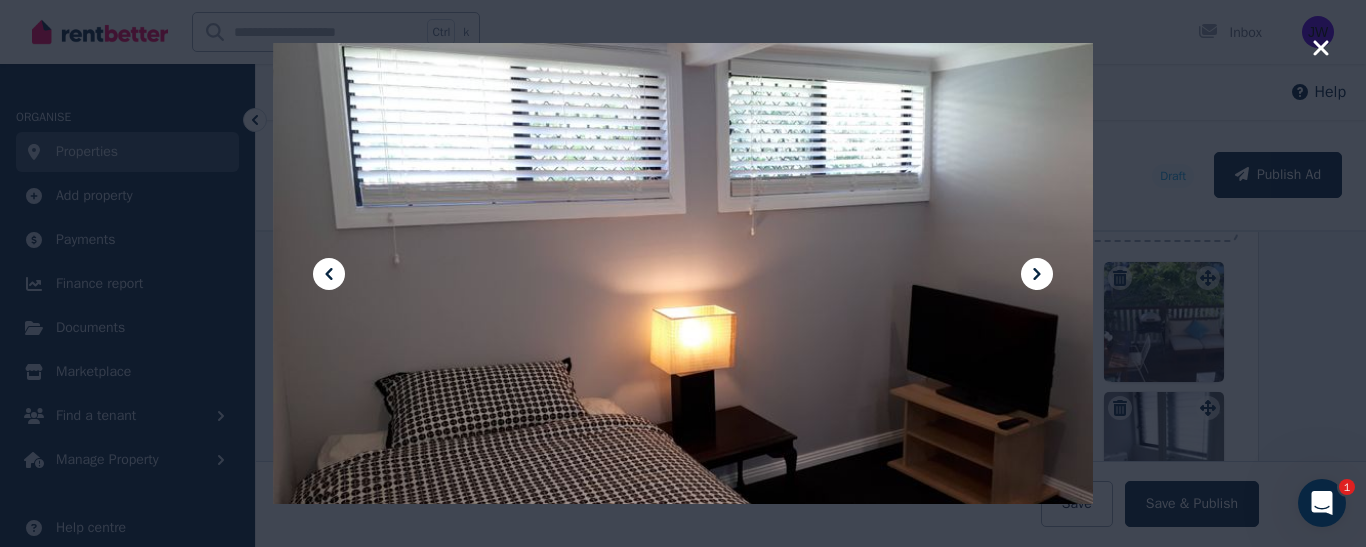 click 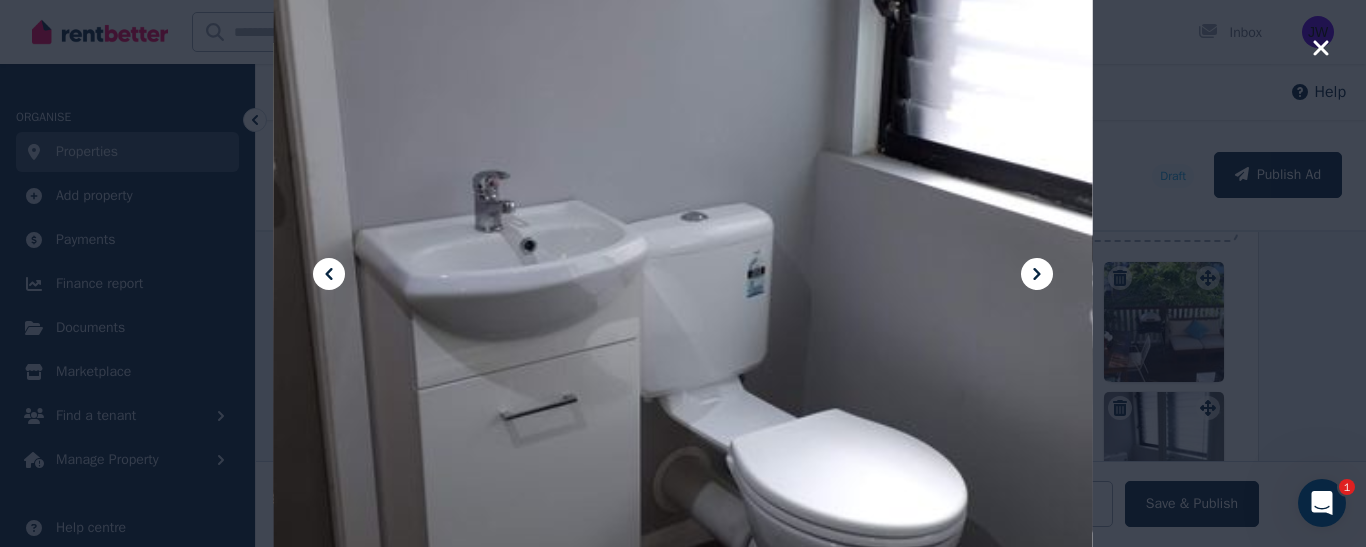 click 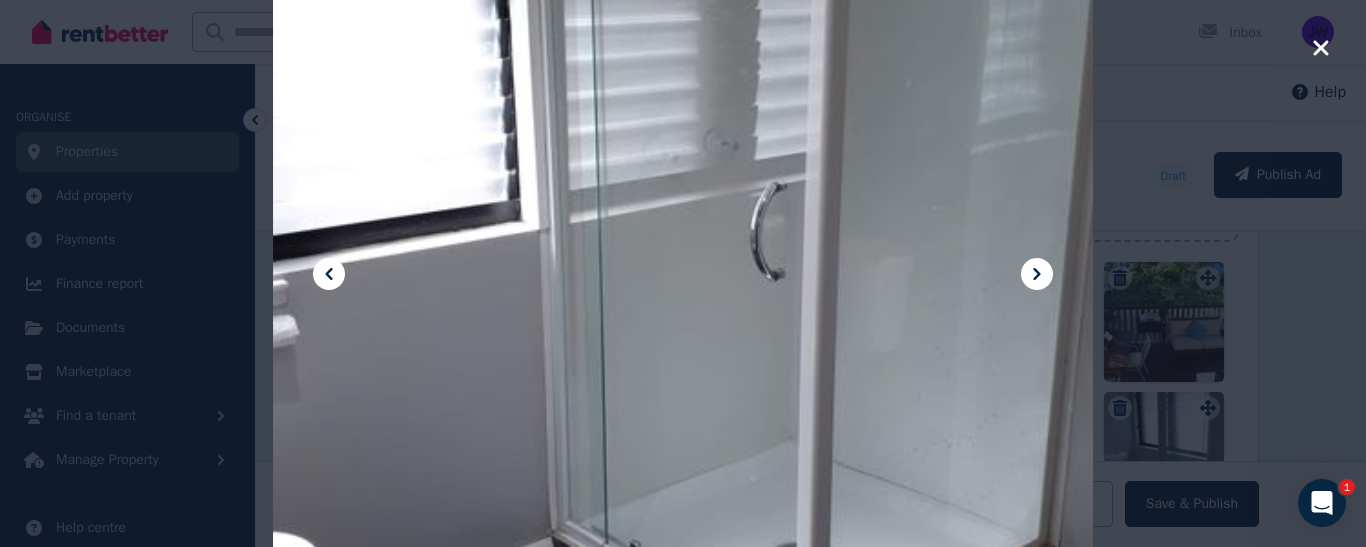 click 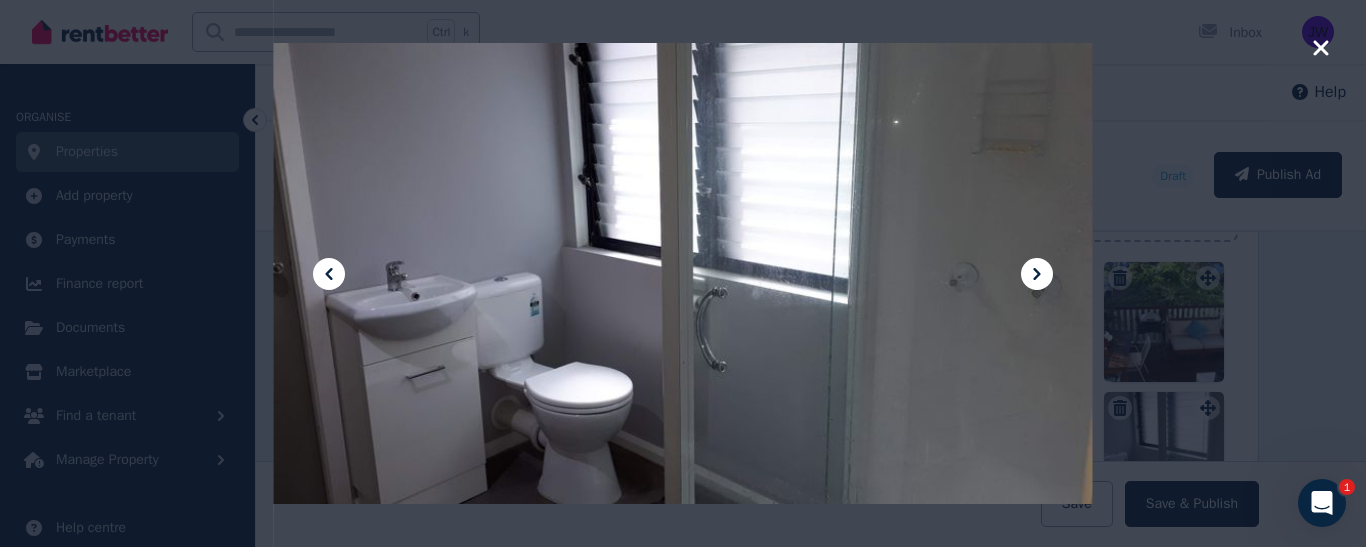 click 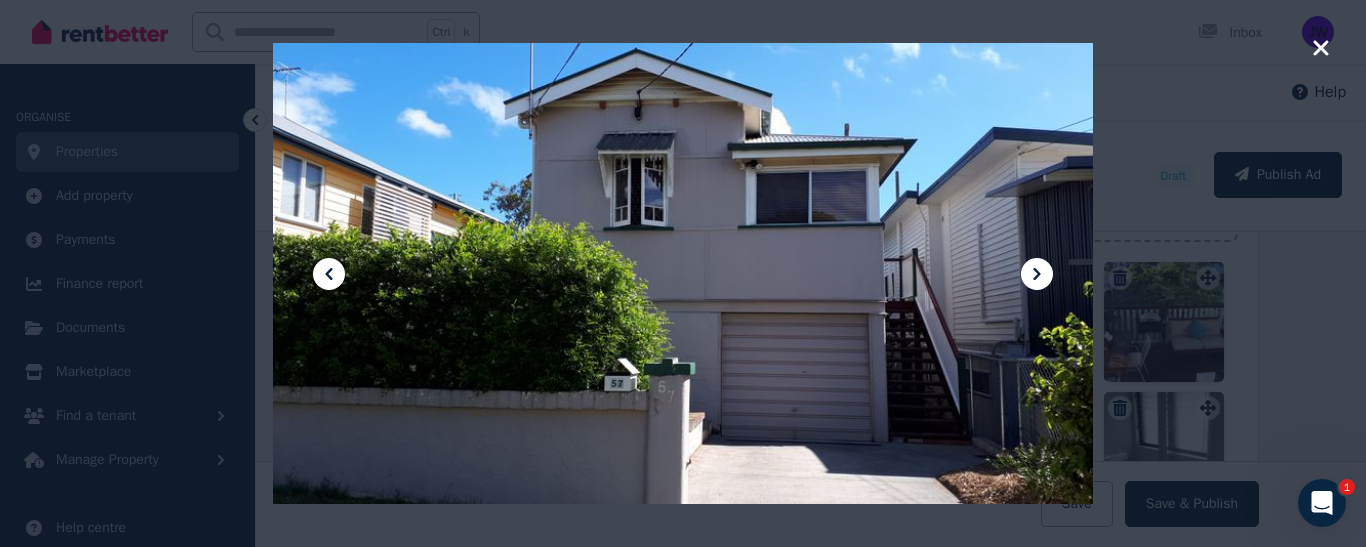 click 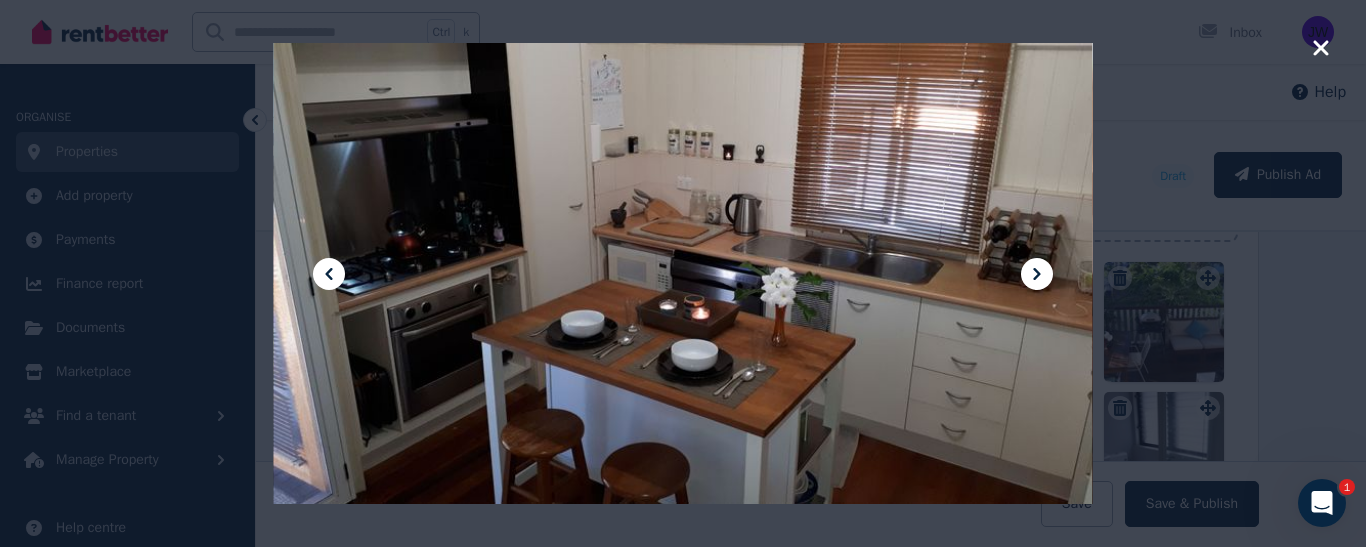 click 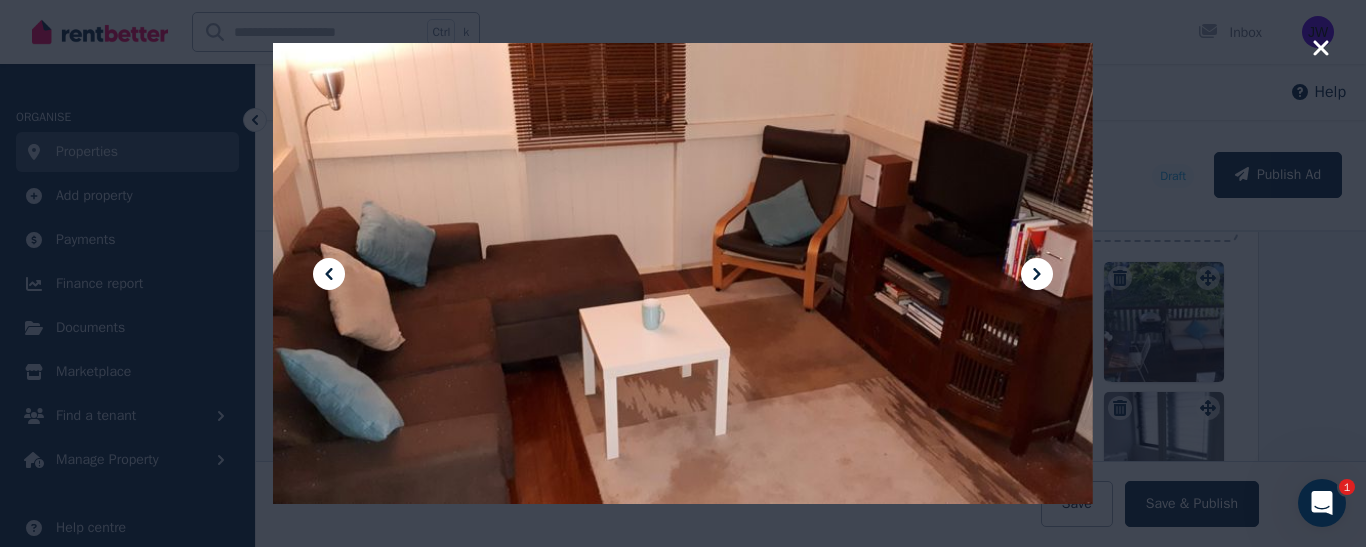 click 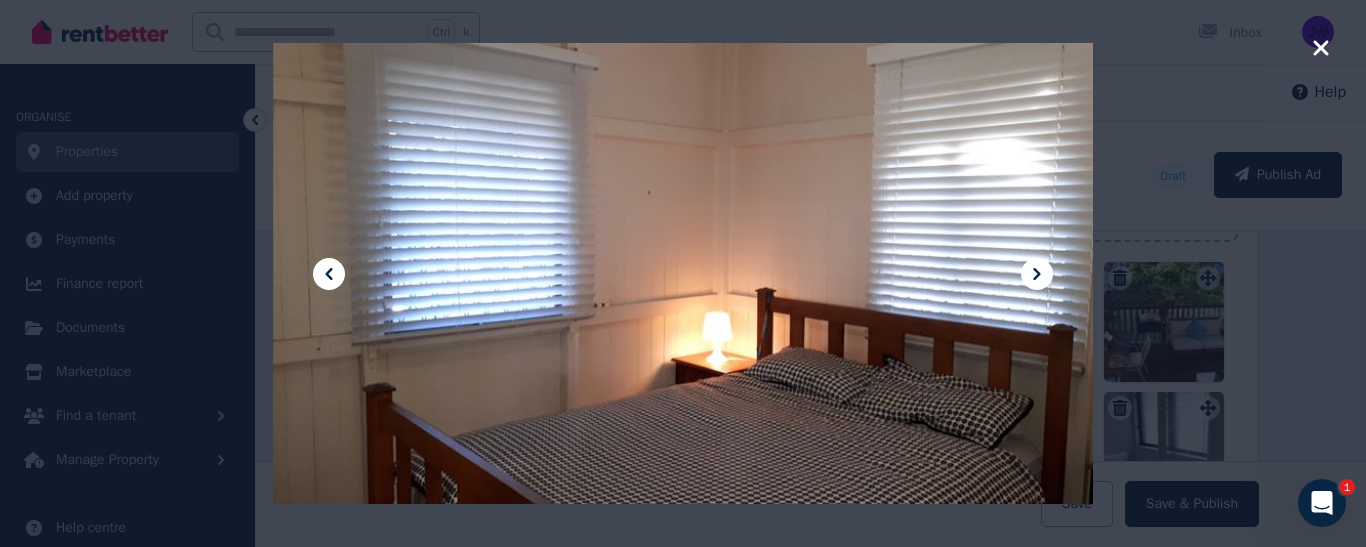 click 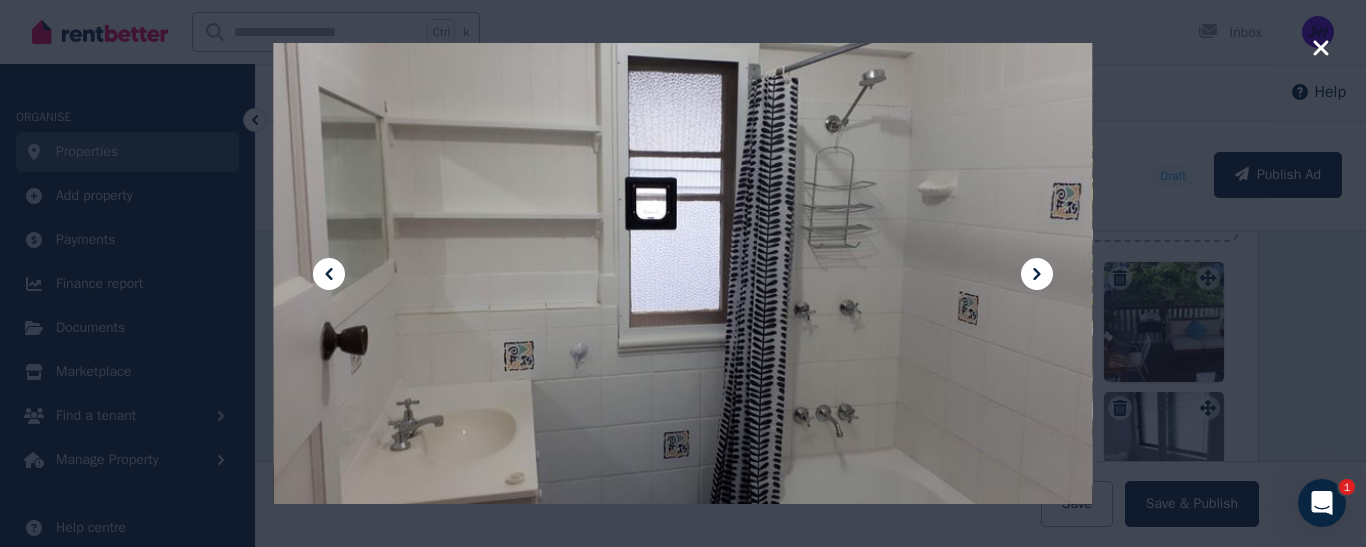 click 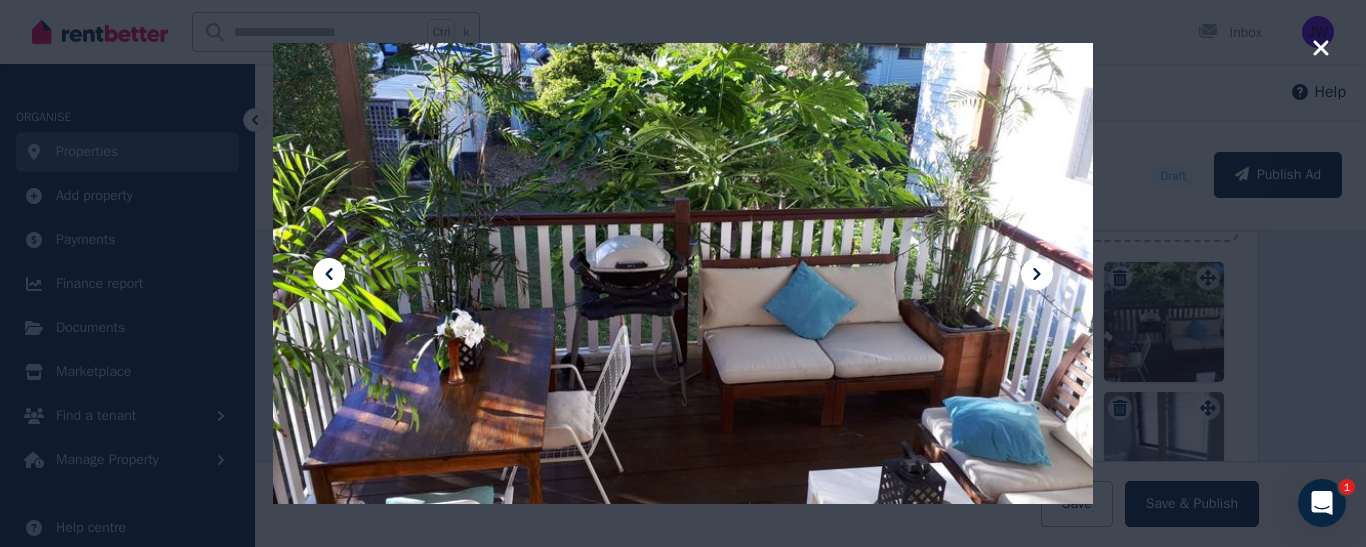 click 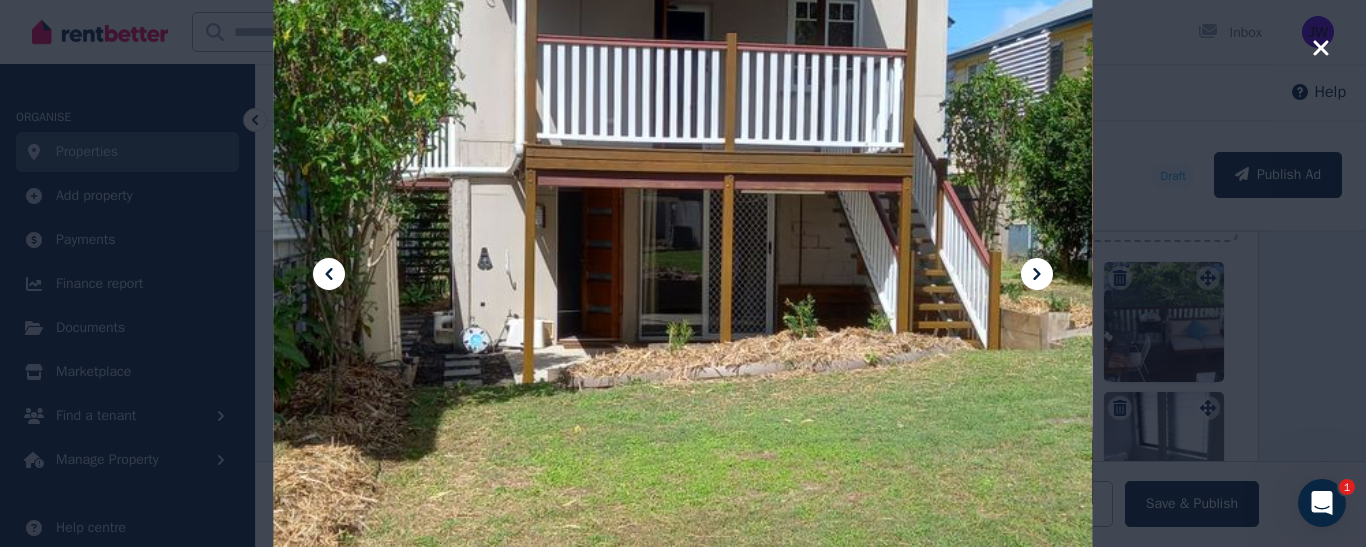 click 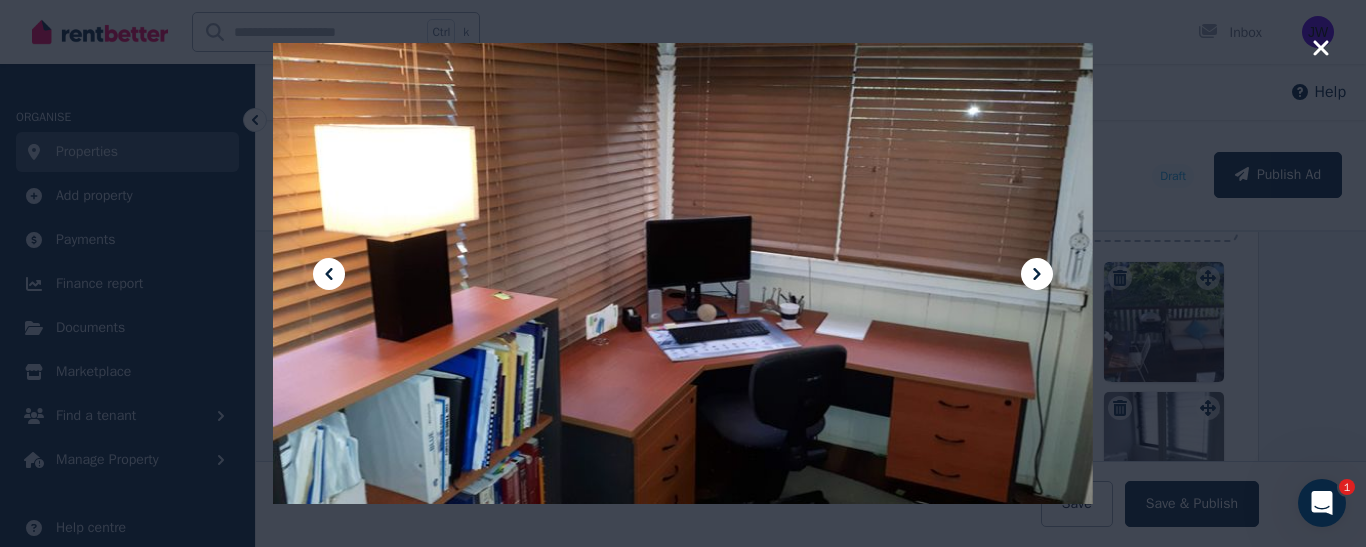 click 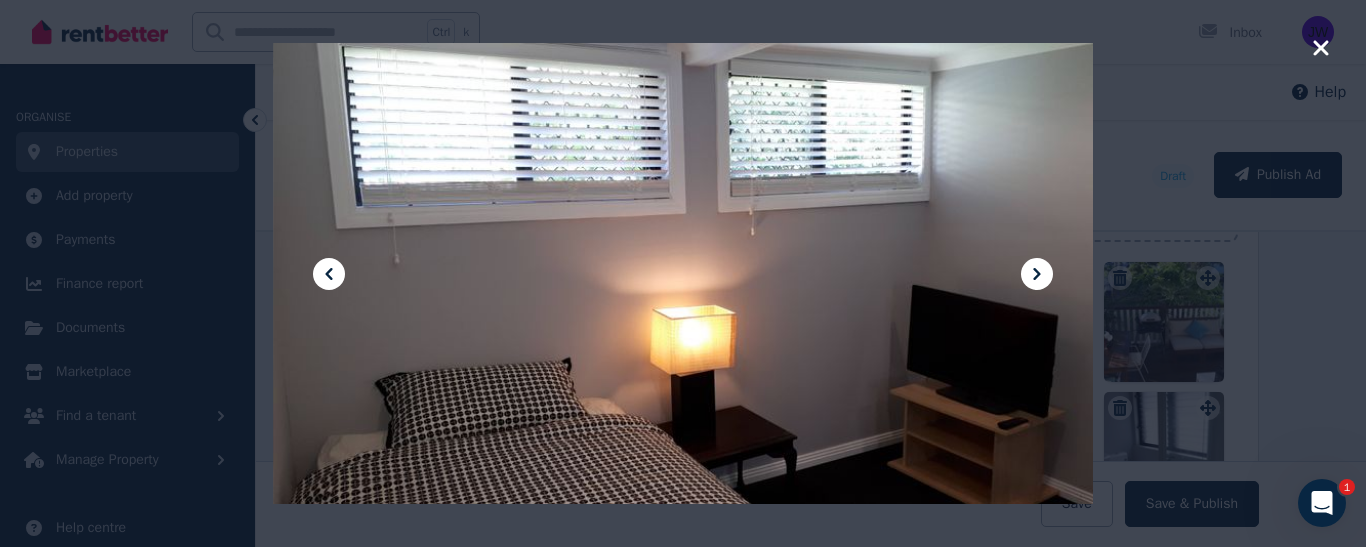 click 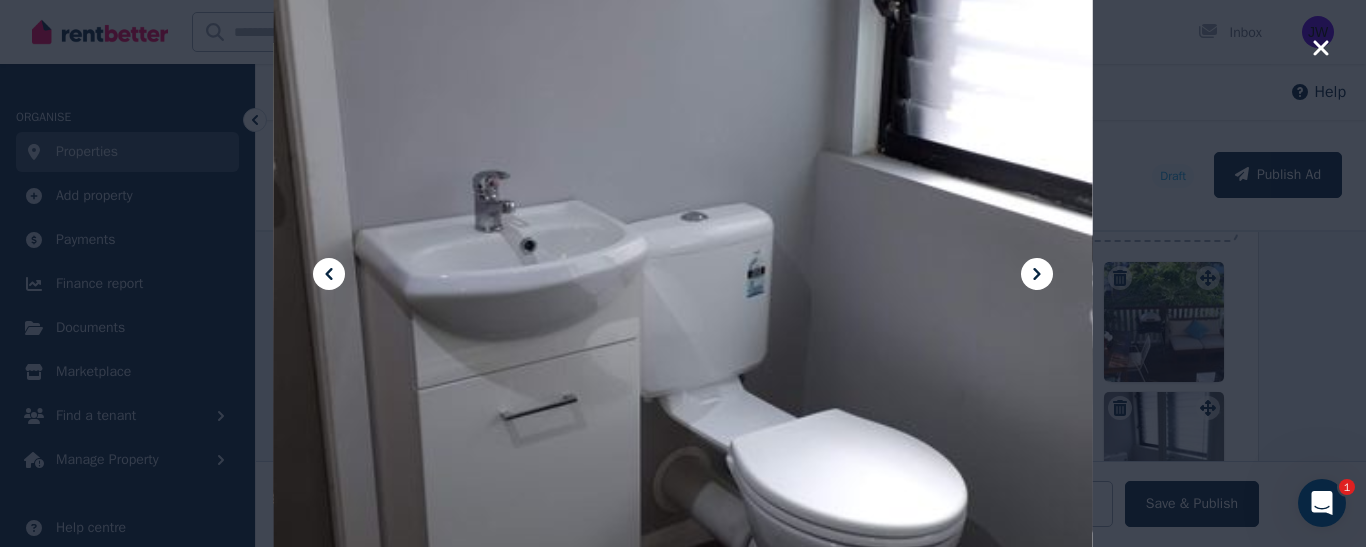 click 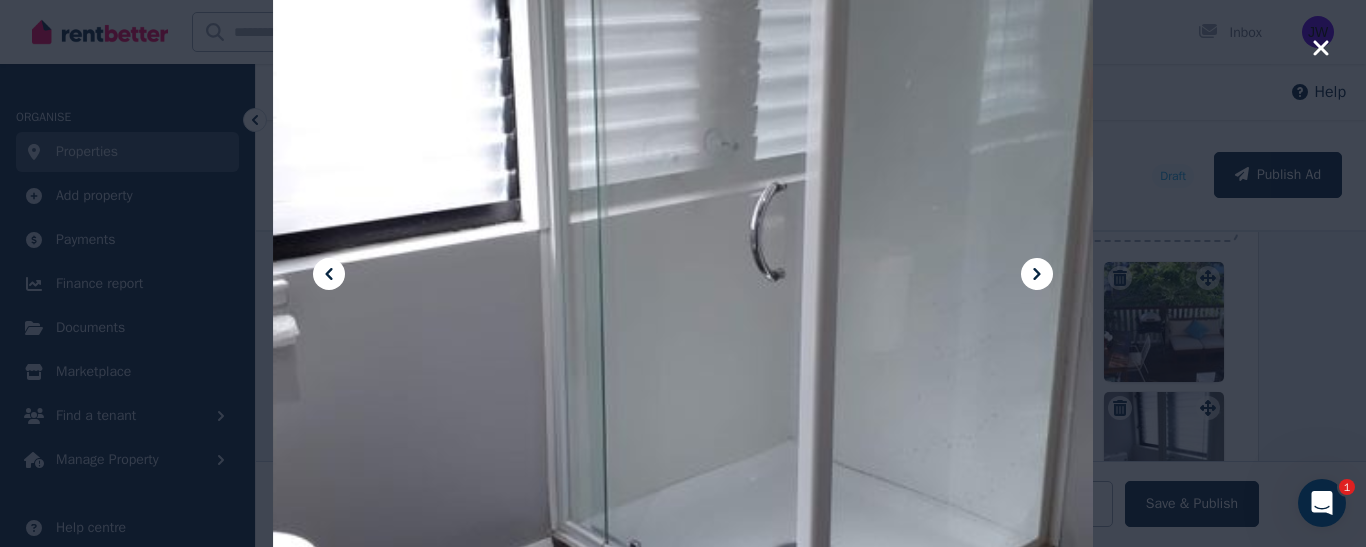 click 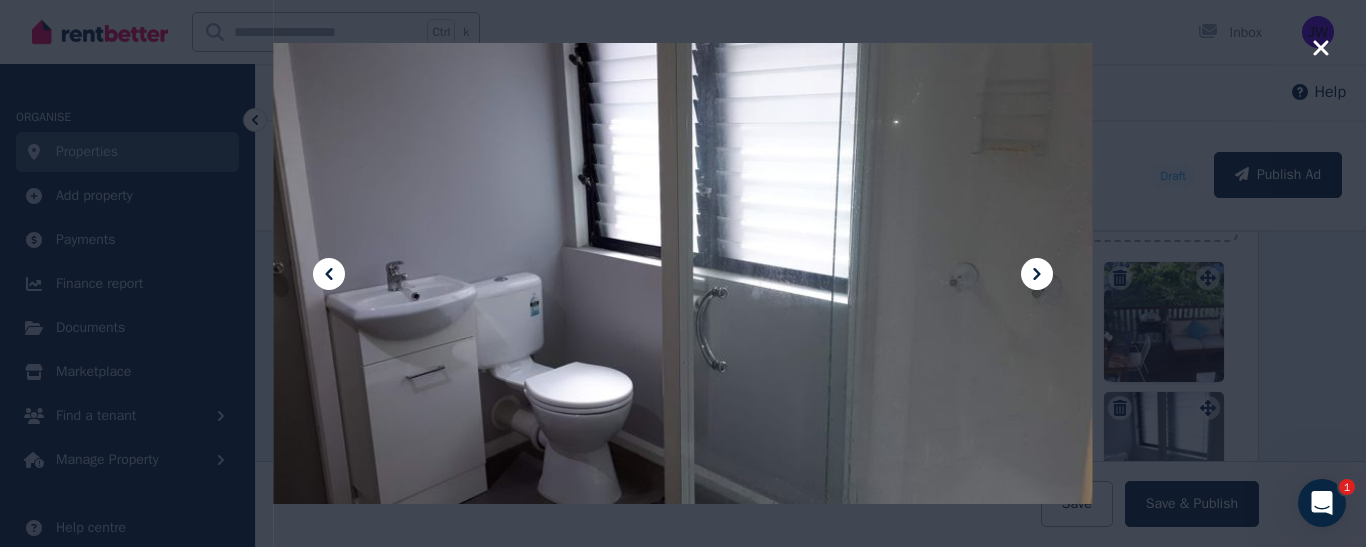 click 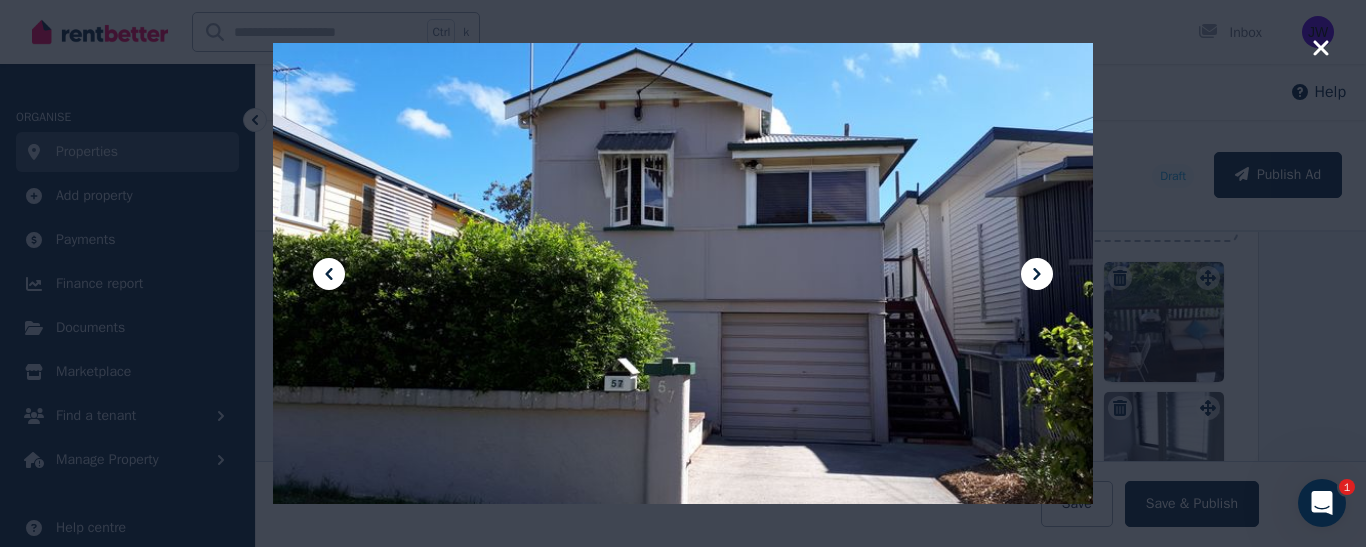 click 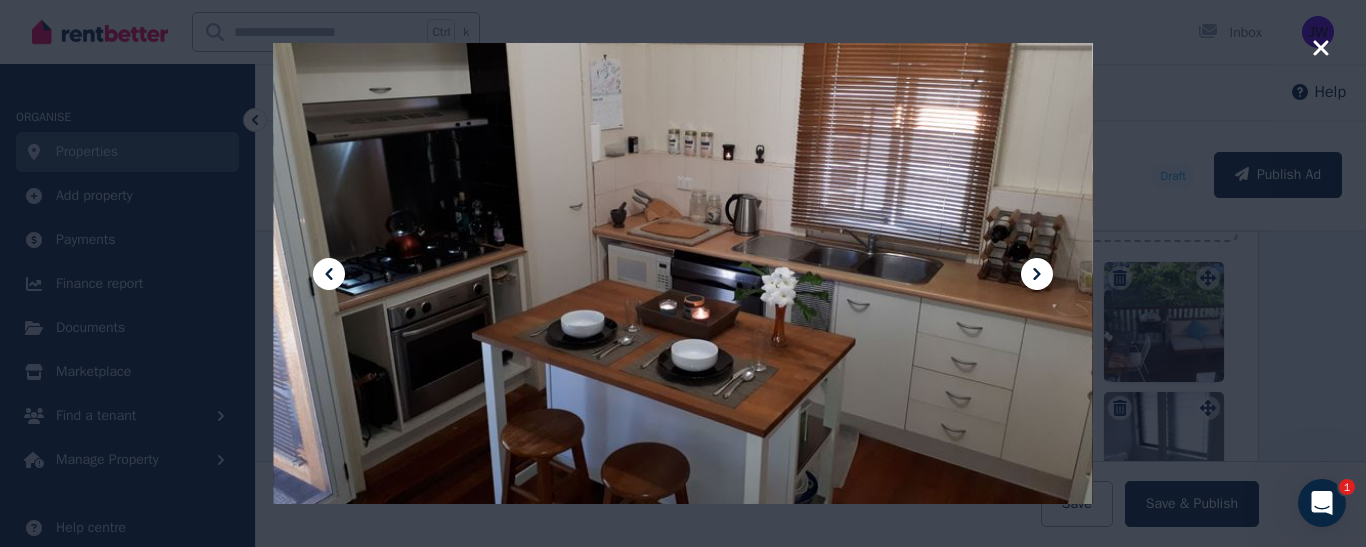 click at bounding box center [683, 273] 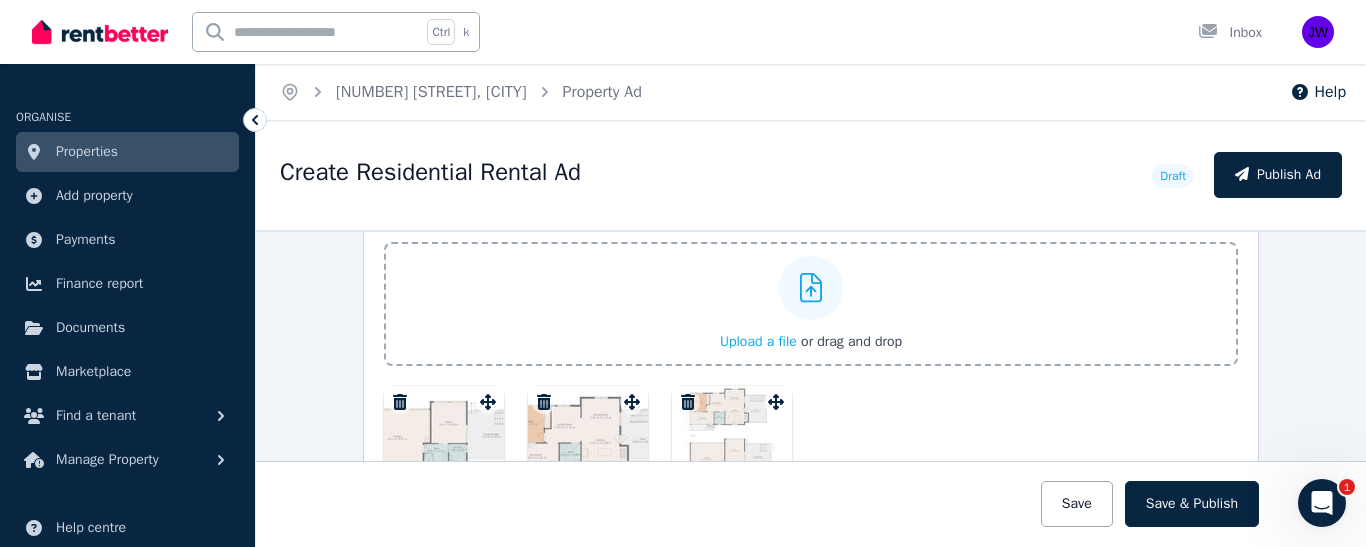 scroll, scrollTop: 2936, scrollLeft: 0, axis: vertical 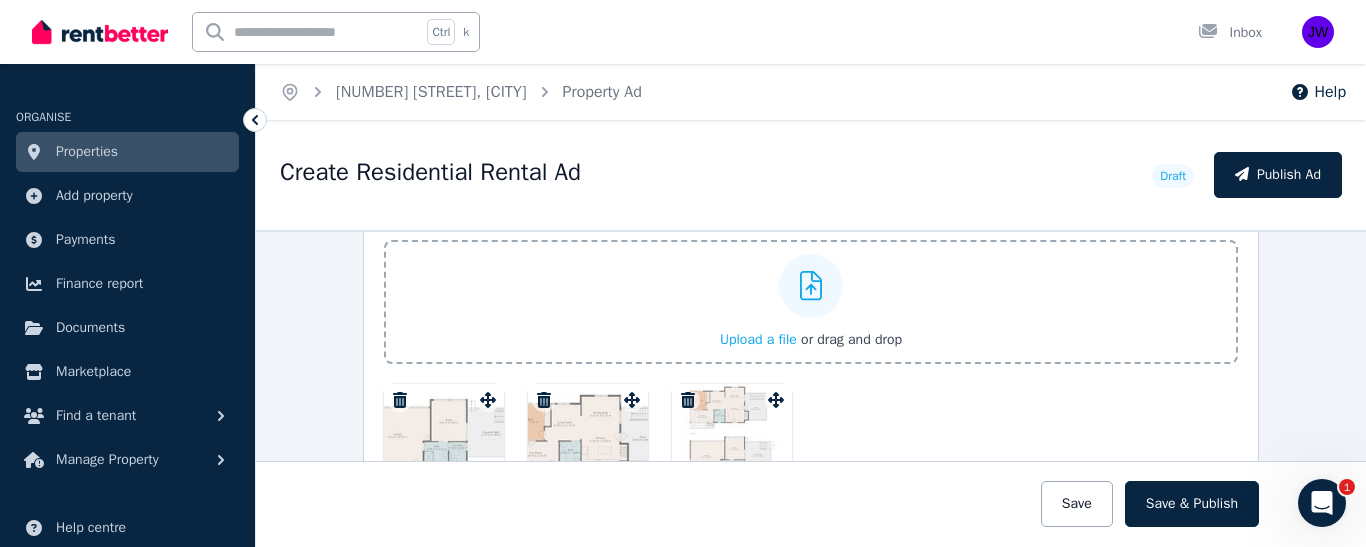 click at bounding box center [444, 444] 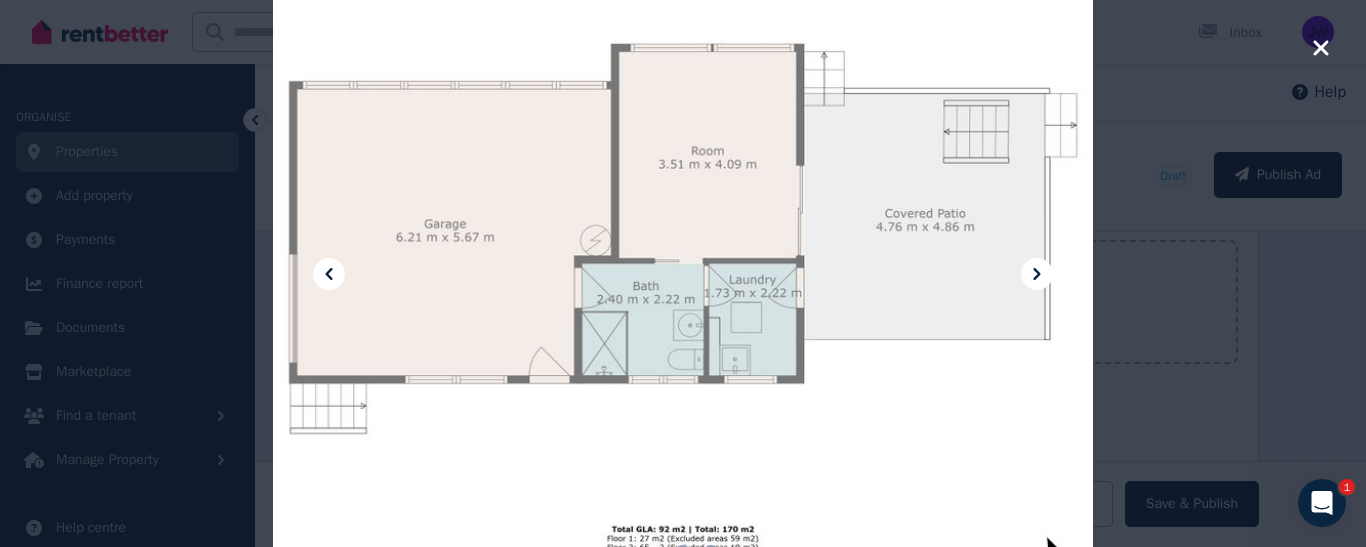 click 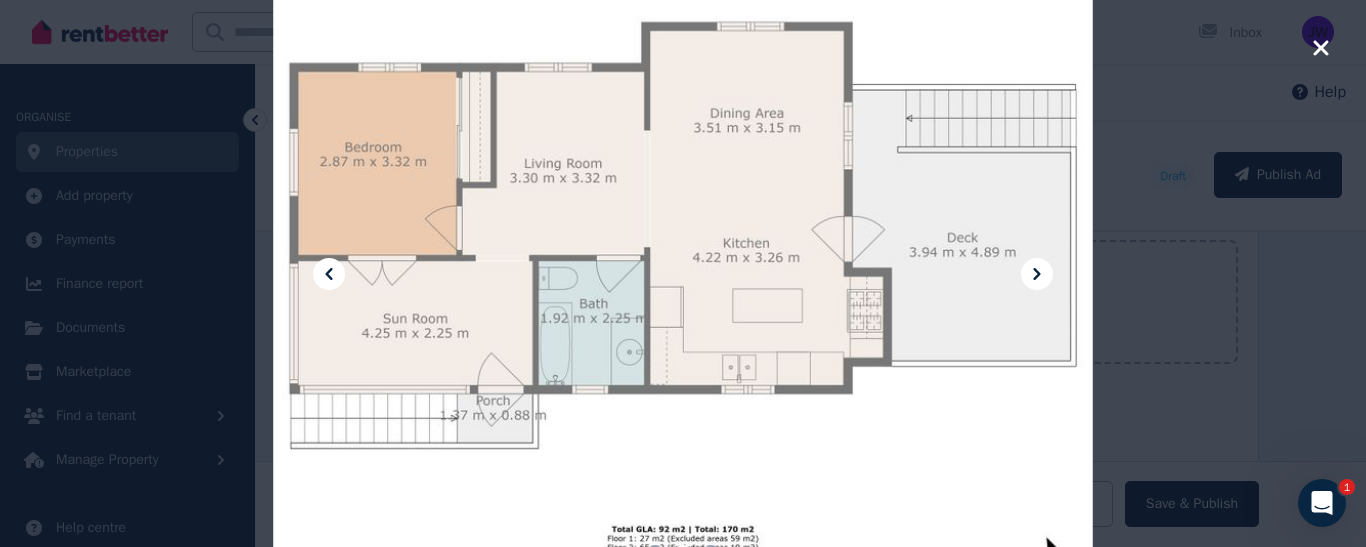 click 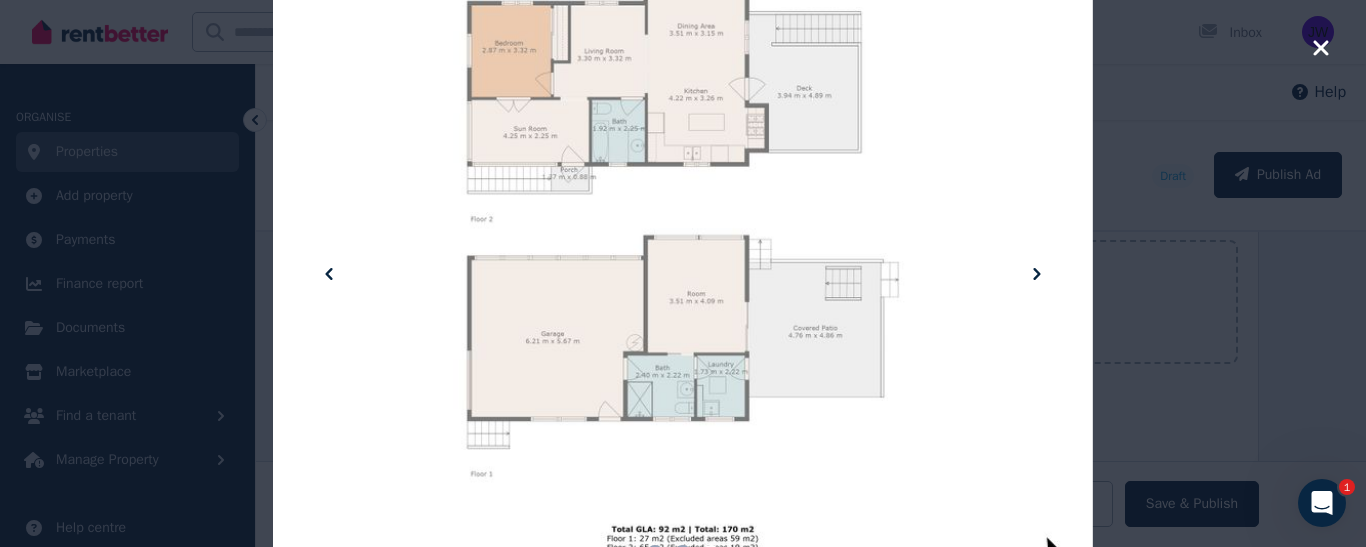 click 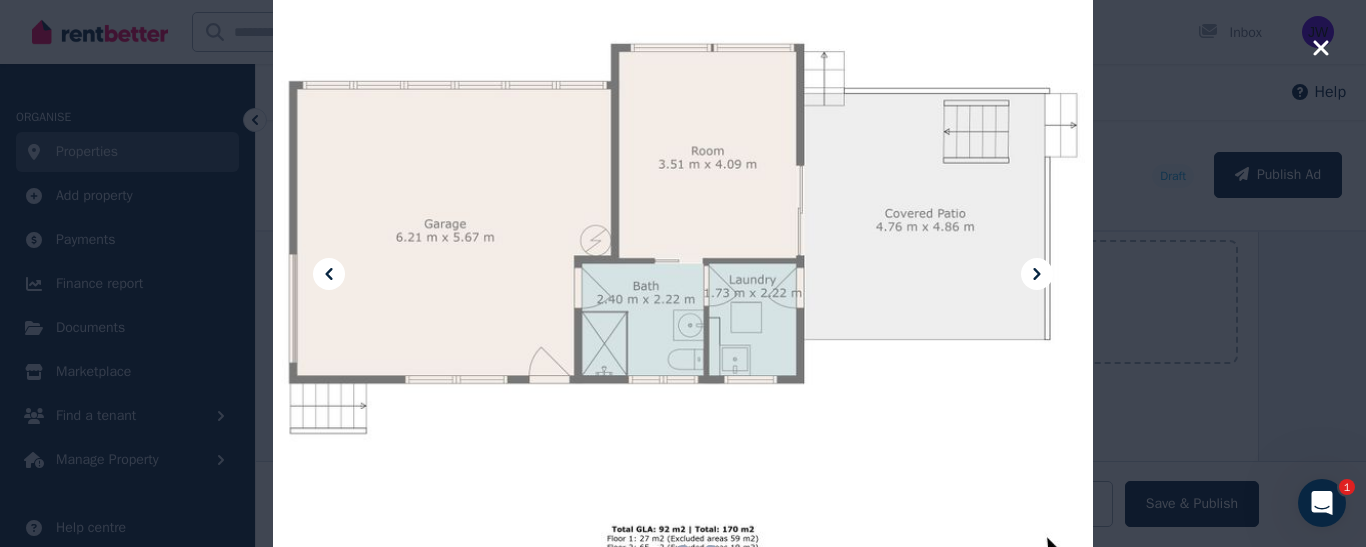 click at bounding box center (683, 273) 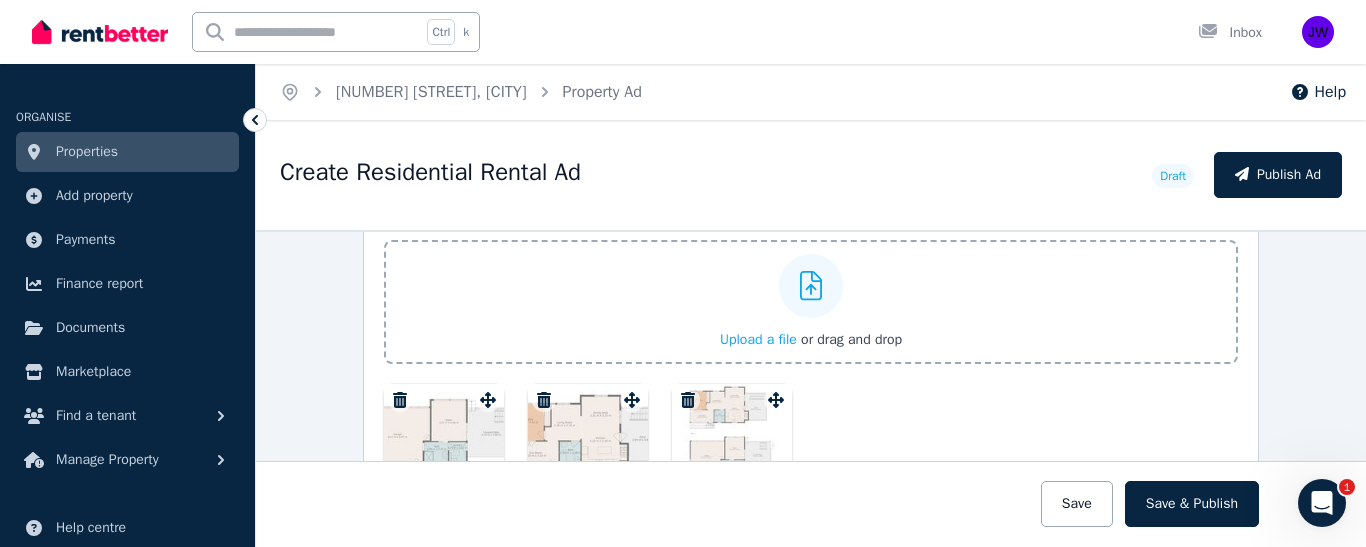 scroll, scrollTop: 3090, scrollLeft: 0, axis: vertical 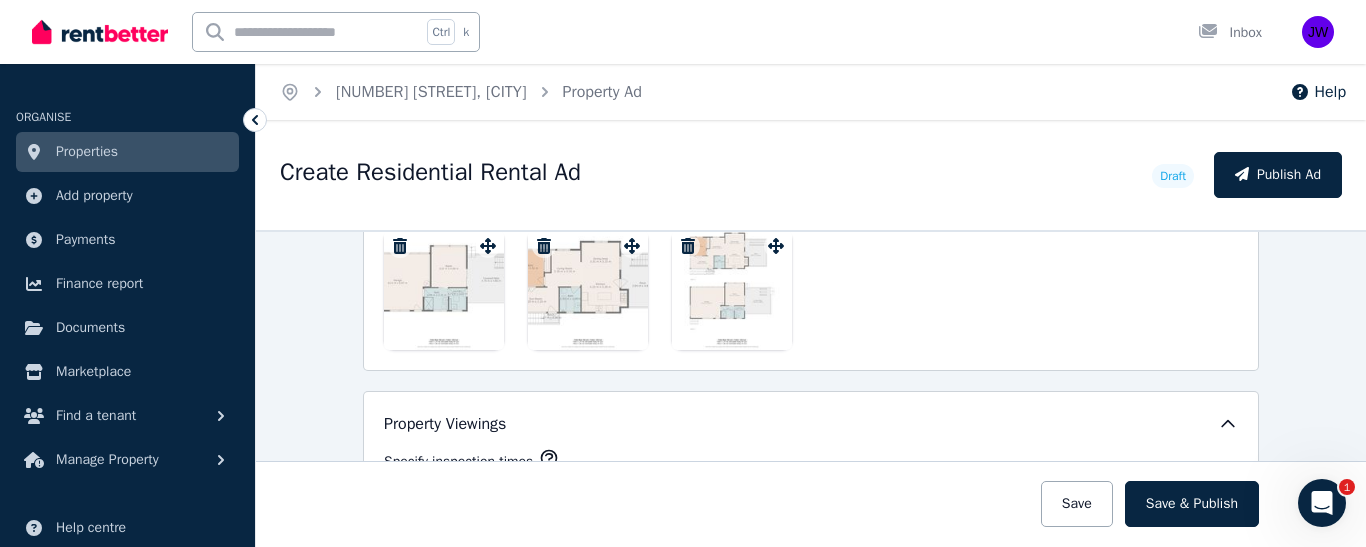 click 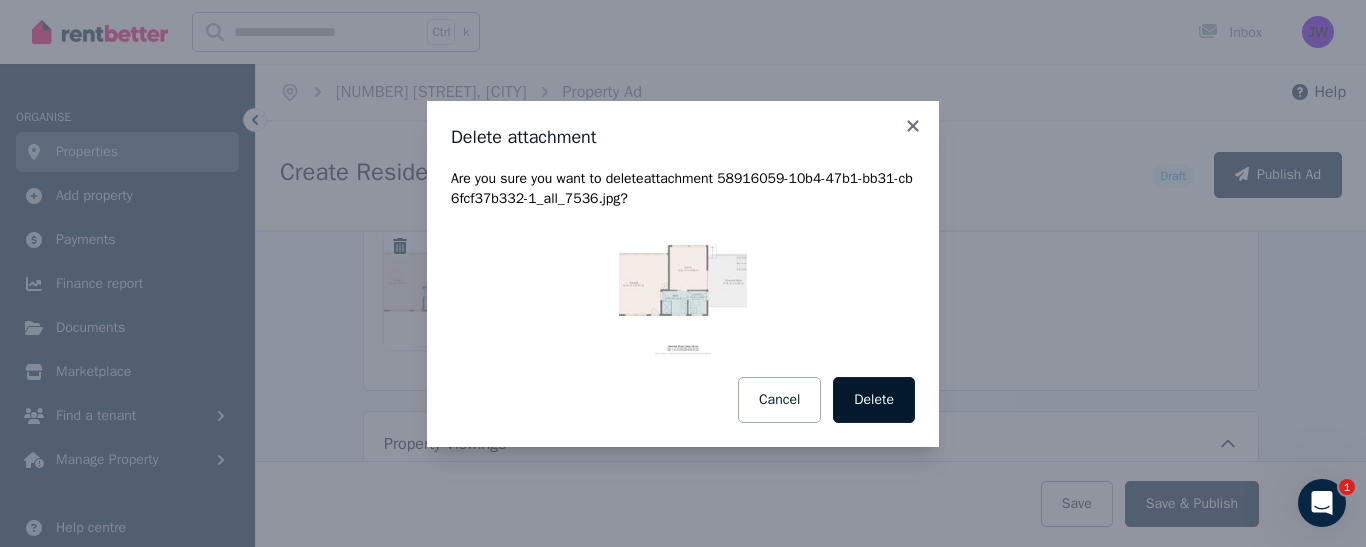 click on "Delete" at bounding box center (874, 400) 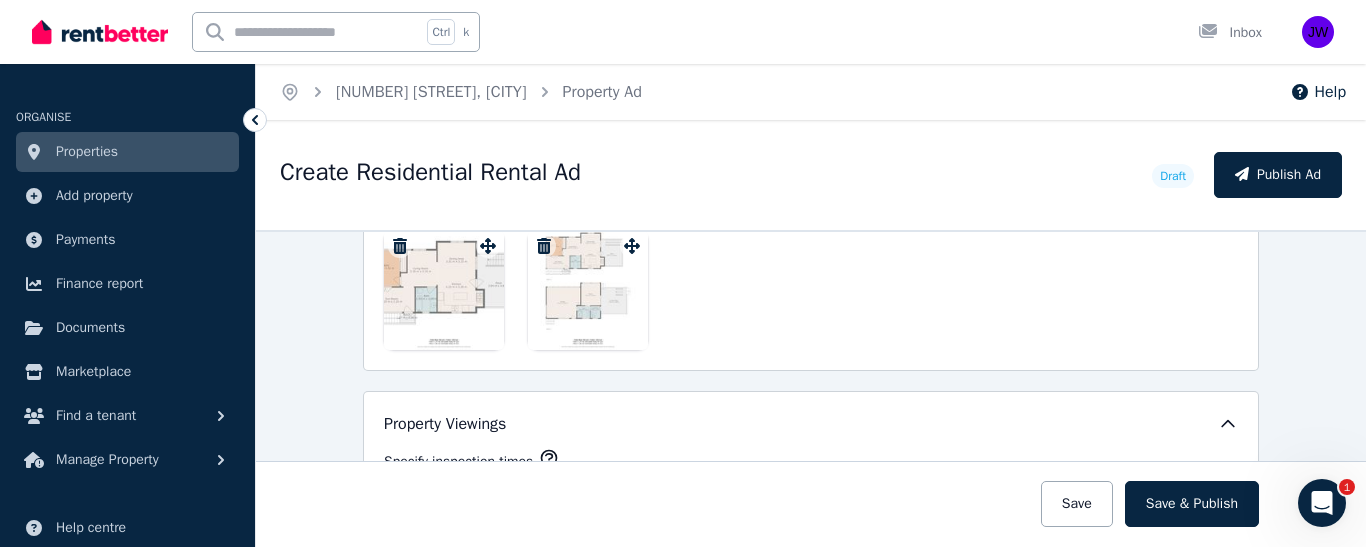 click 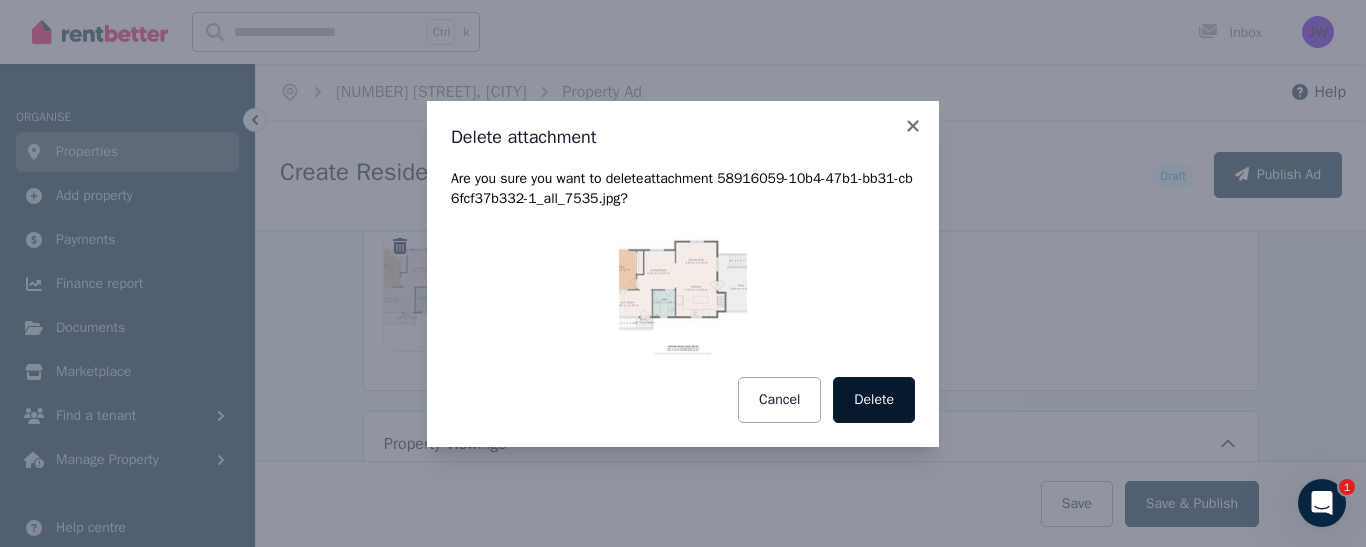 click on "Delete" at bounding box center [874, 400] 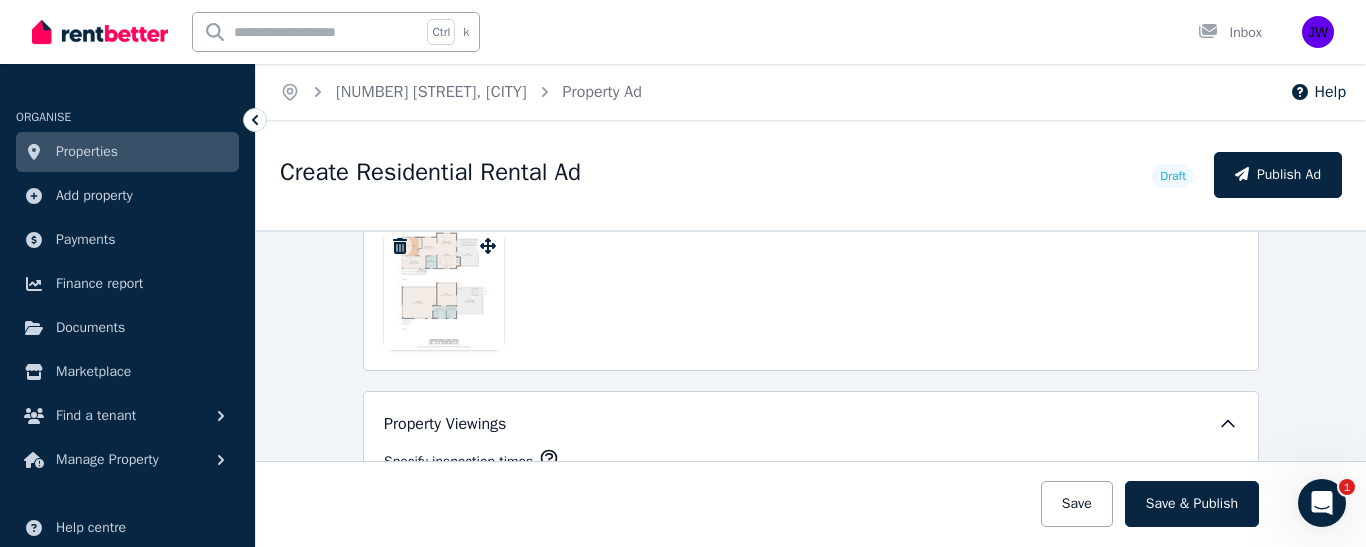 click 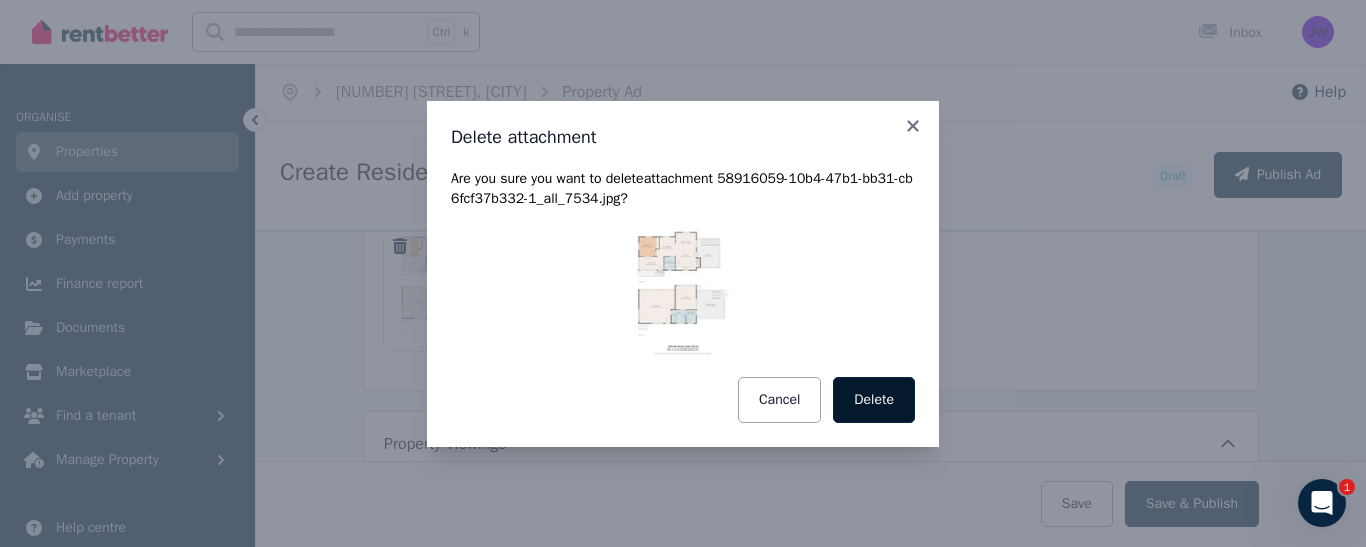 click on "Delete" at bounding box center (874, 400) 